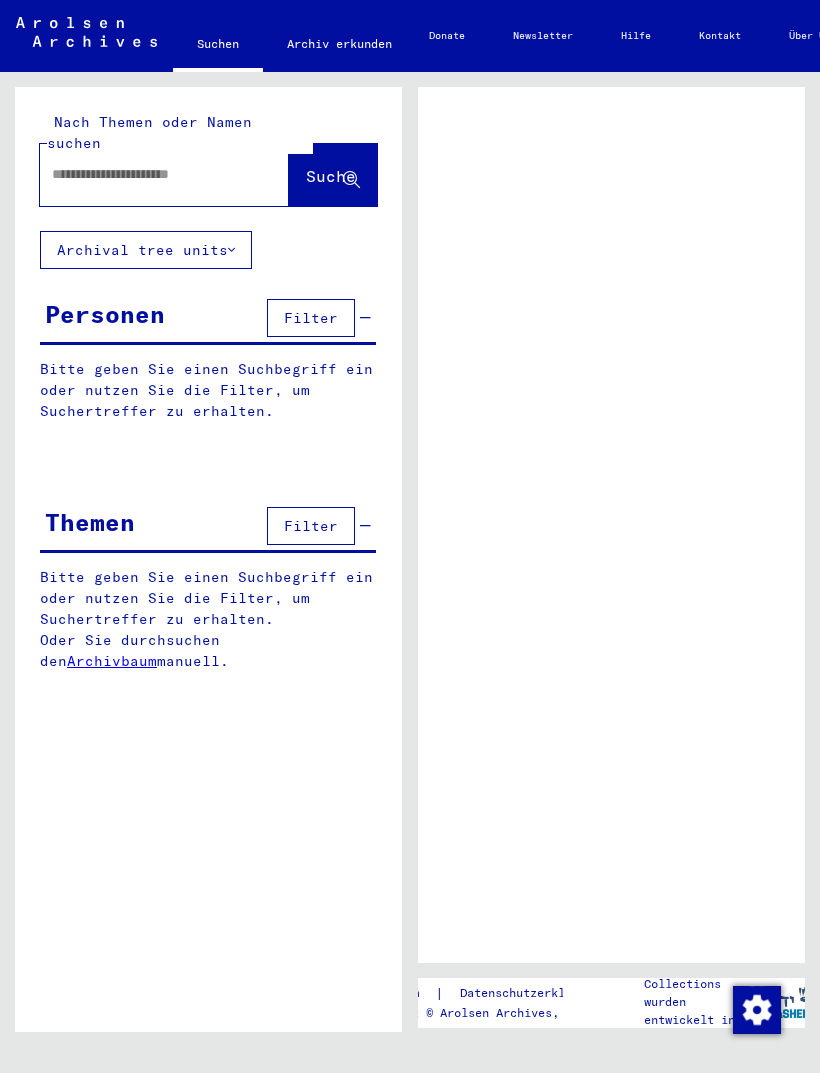 scroll, scrollTop: 0, scrollLeft: 0, axis: both 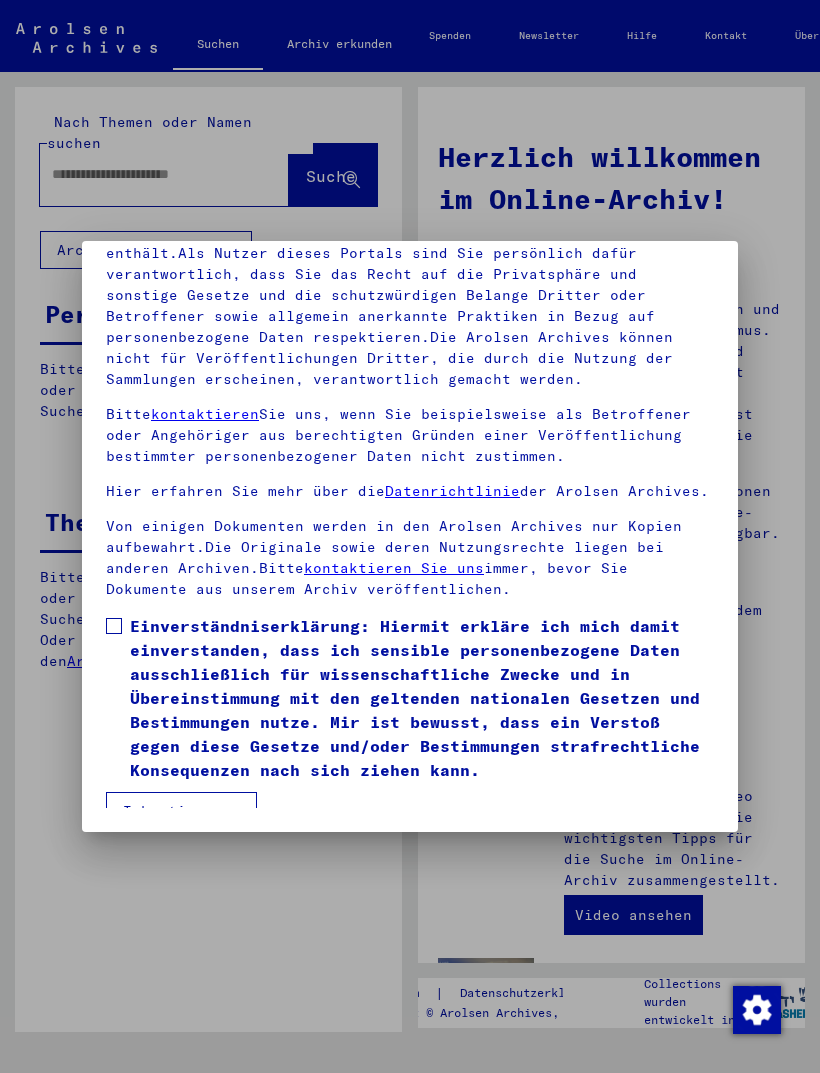 click on "Einverständniserklärung: Hiermit erkläre ich mich damit einverstanden, dass ich sensible personenbezogene Daten ausschließlich für wissenschaftliche Zwecke und in Übereinstimmung mit den geltenden nationalen Gesetzen und Bestimmungen nutze. Mir ist bewusst, dass ein Verstoß gegen diese Gesetze und/oder Bestimmungen strafrechtliche Konsequenzen nach sich ziehen kann." at bounding box center (410, 698) 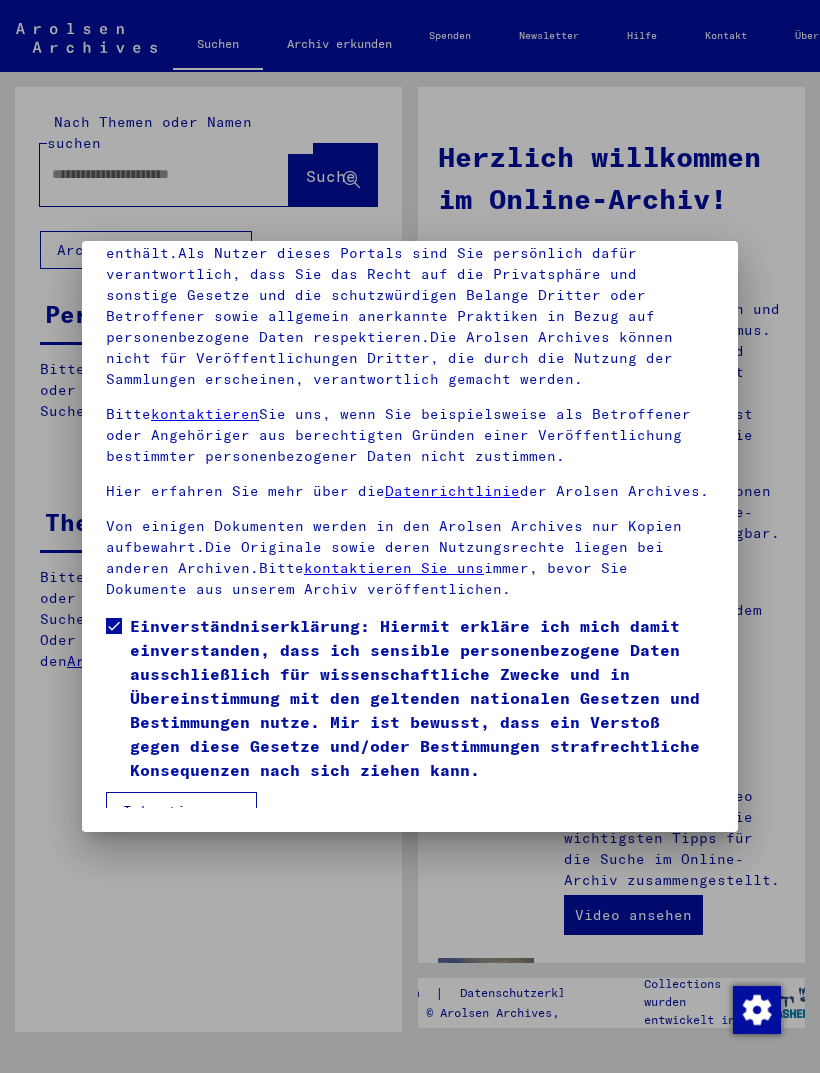click on "Ich stimme zu" at bounding box center (181, 811) 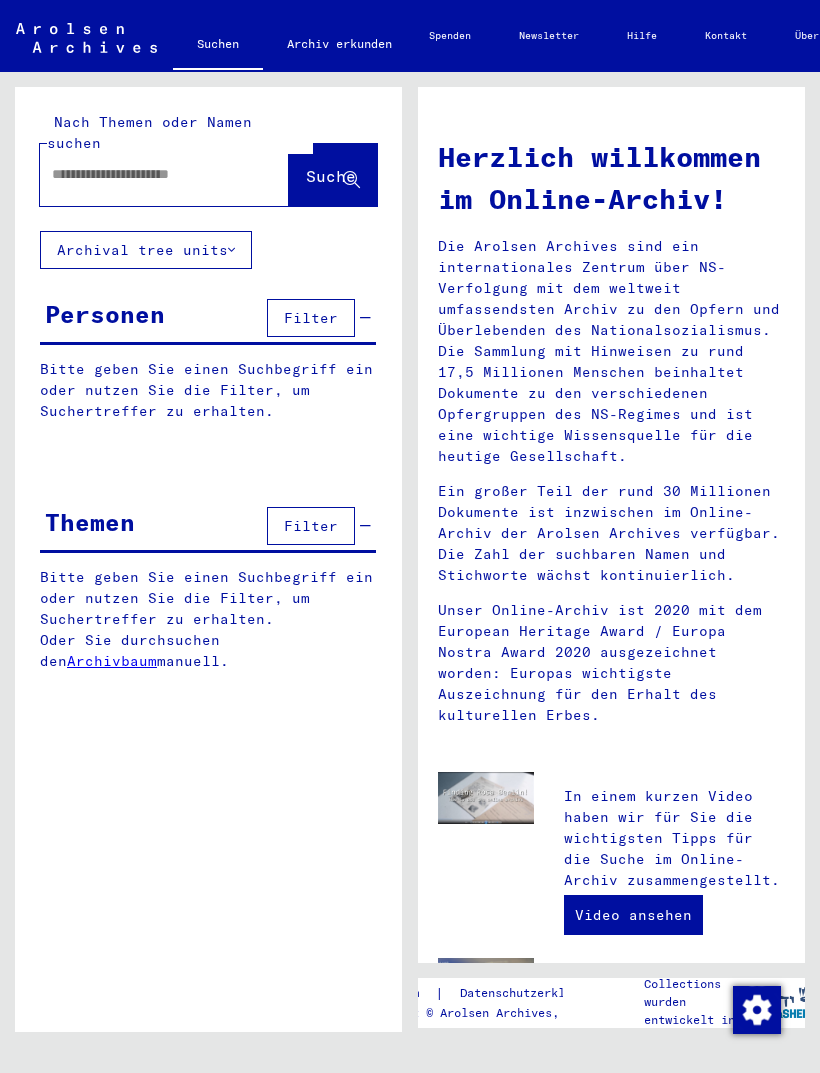 click at bounding box center (140, 174) 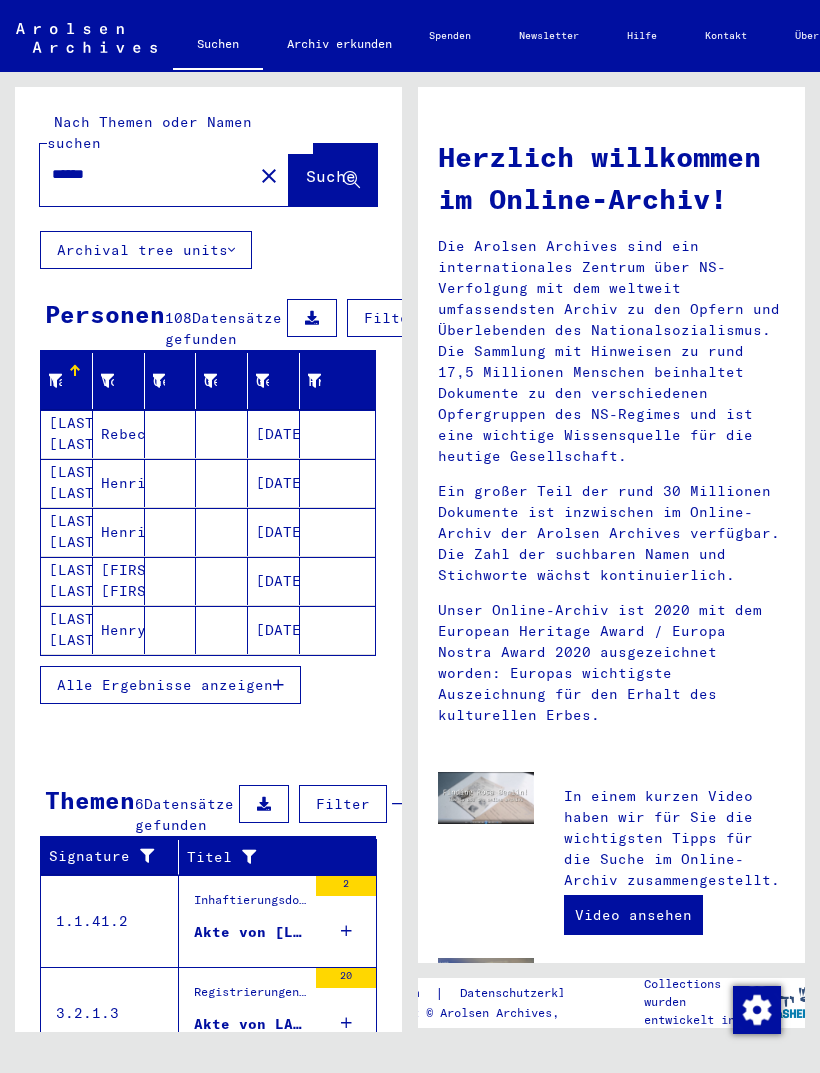 scroll, scrollTop: 9, scrollLeft: 0, axis: vertical 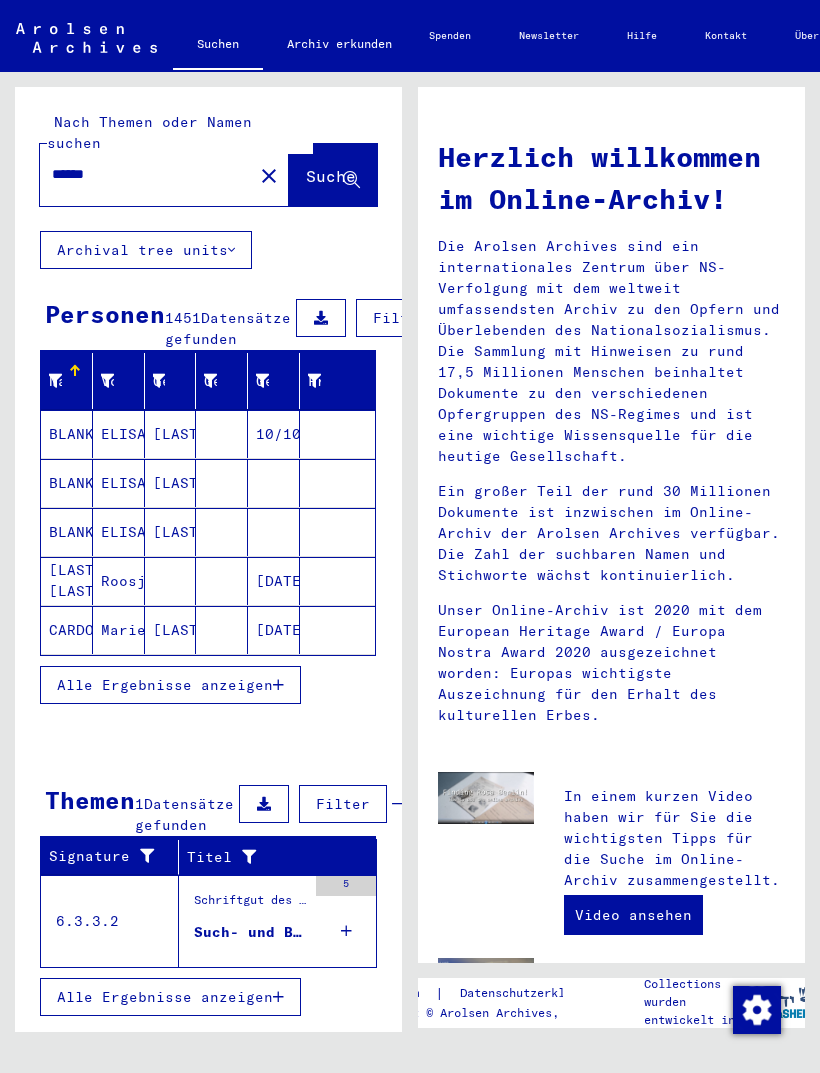 click on "Filter" at bounding box center [400, 318] 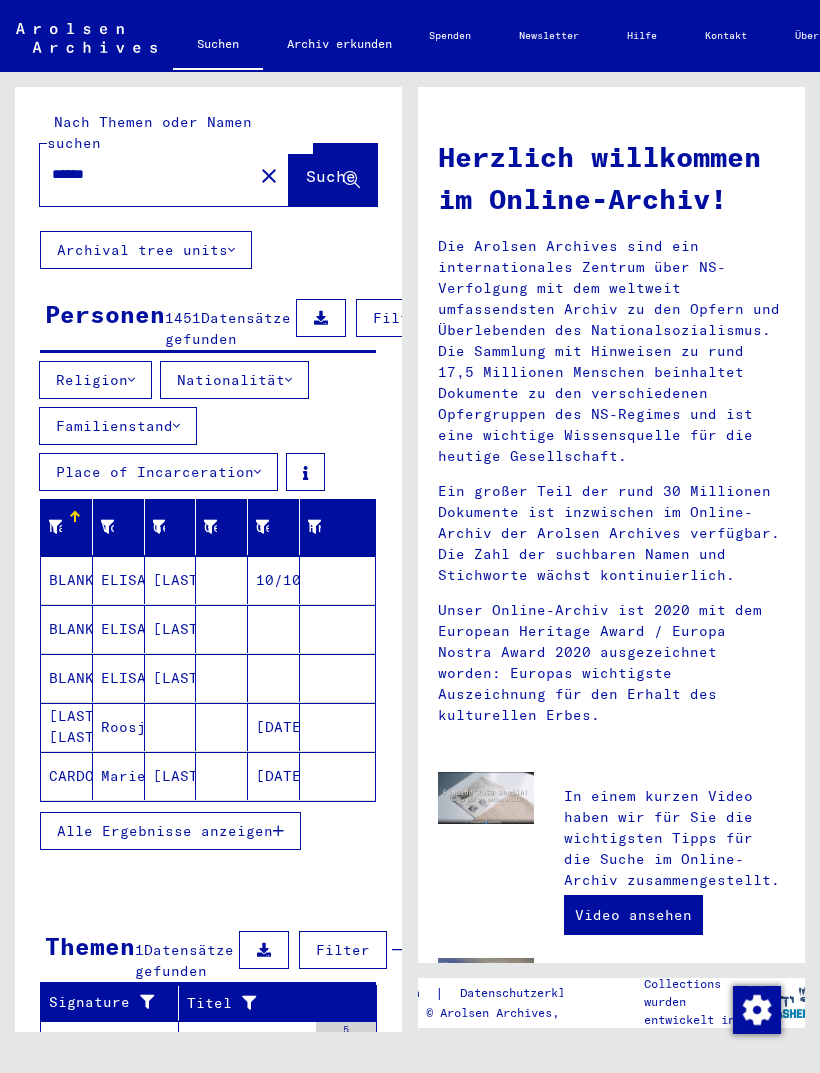 click on "Alle Ergebnisse anzeigen" at bounding box center [165, 831] 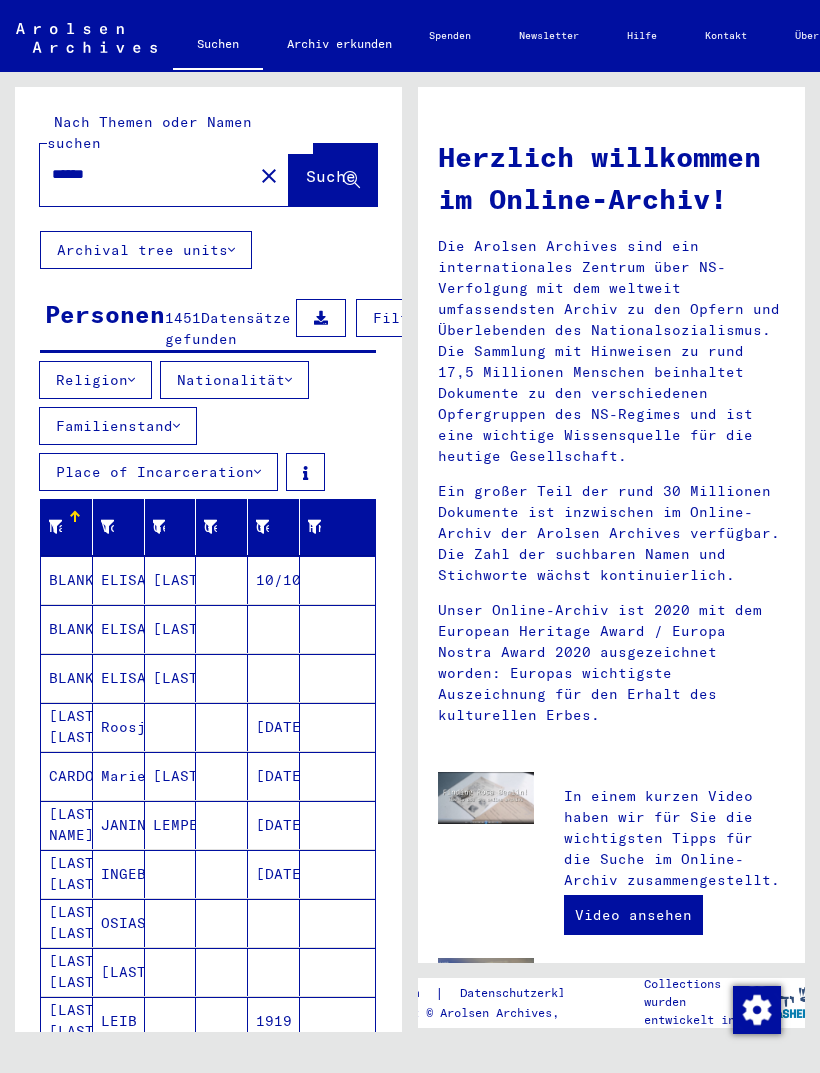click on "Nationalität" at bounding box center [95, 380] 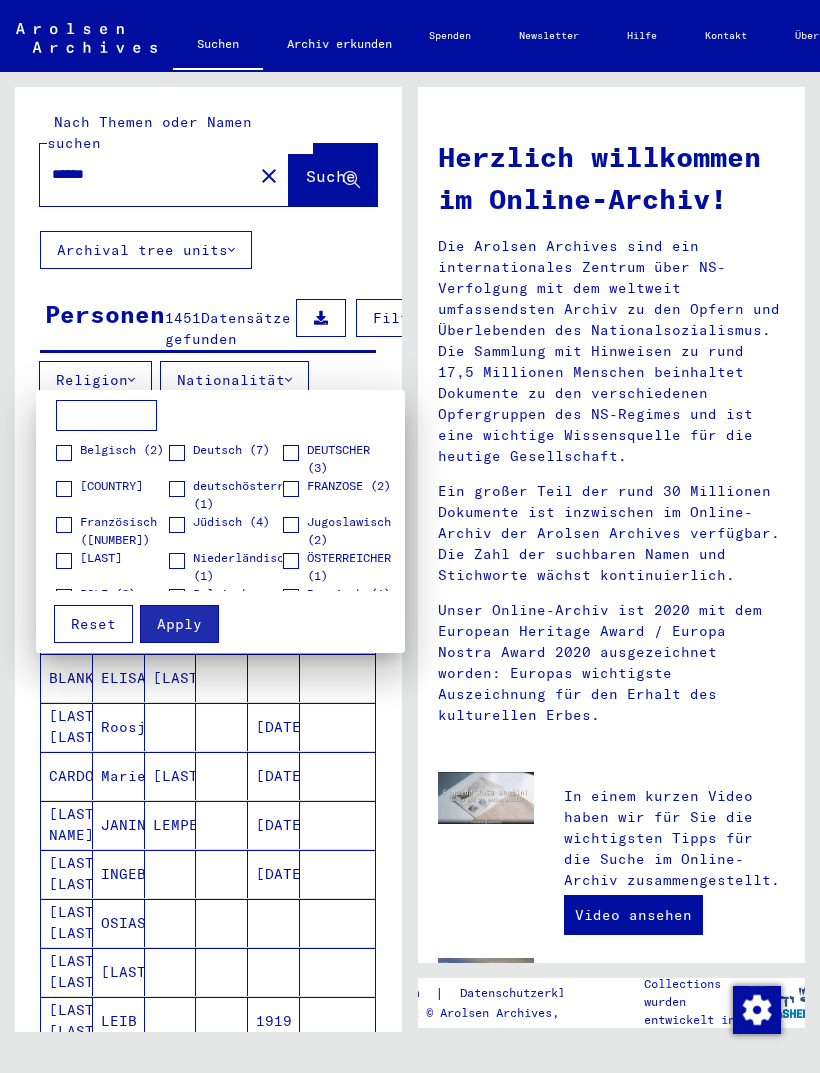 click at bounding box center [106, 416] 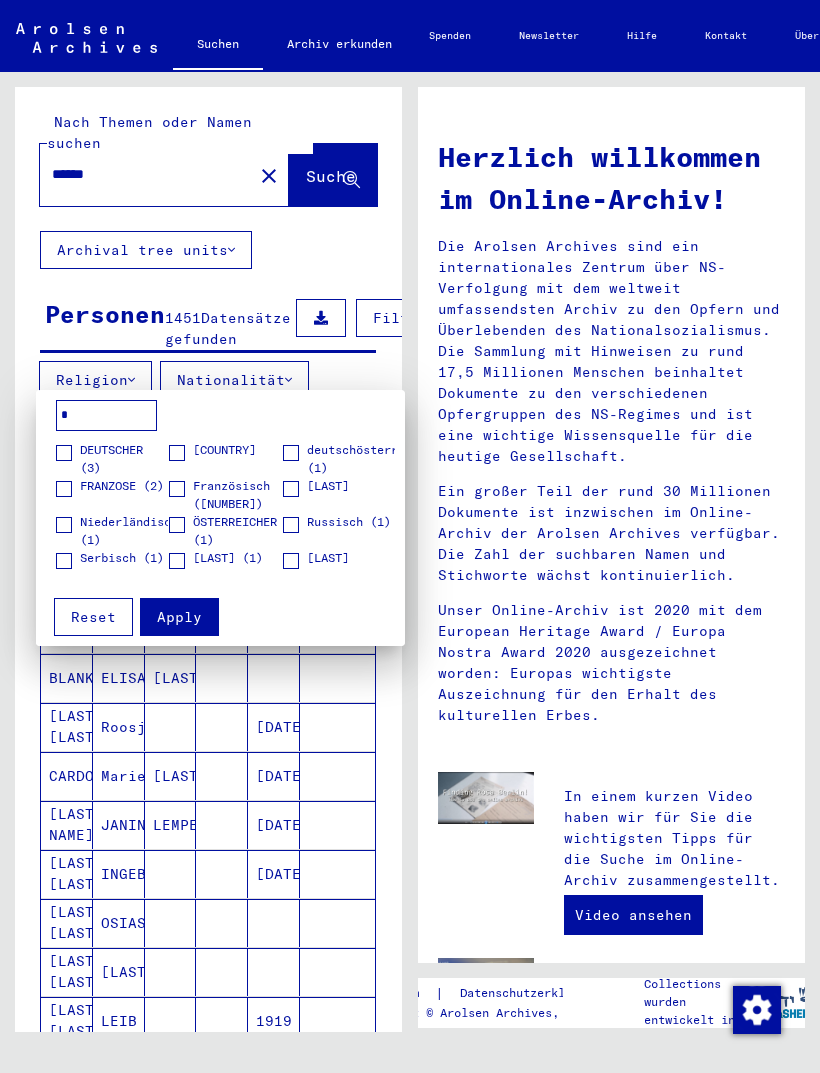 type on "*" 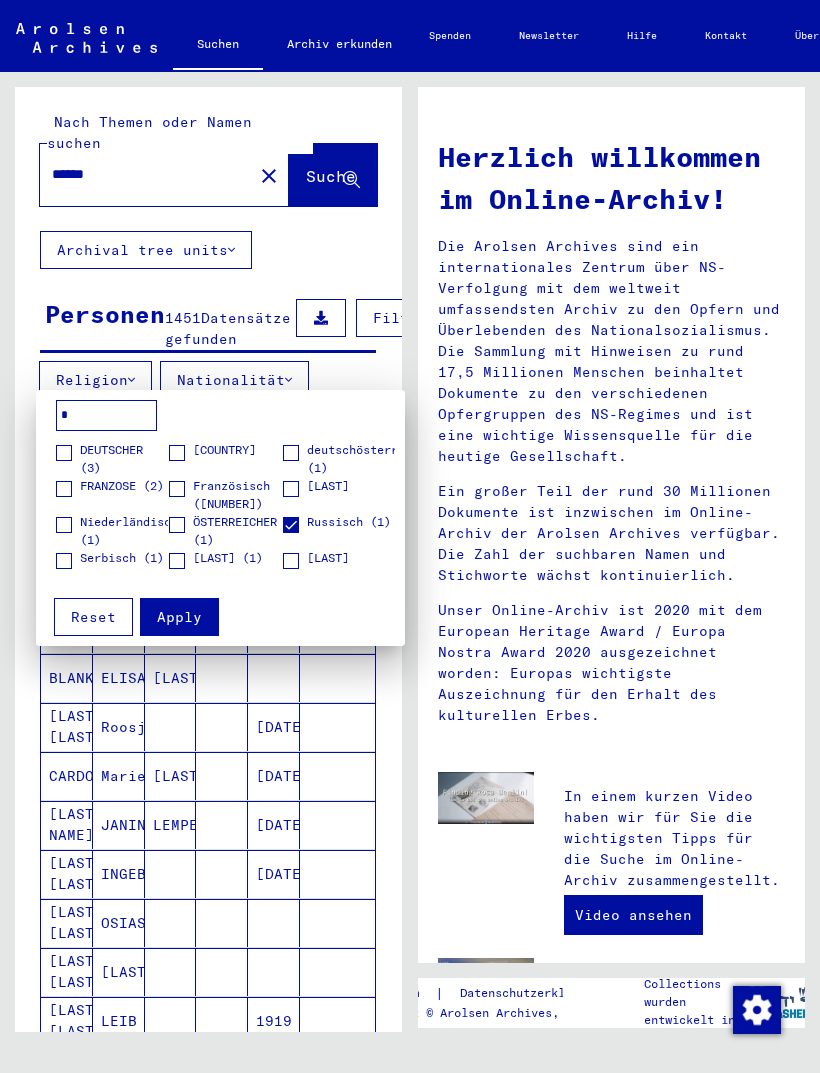 click on "Apply" at bounding box center (179, 617) 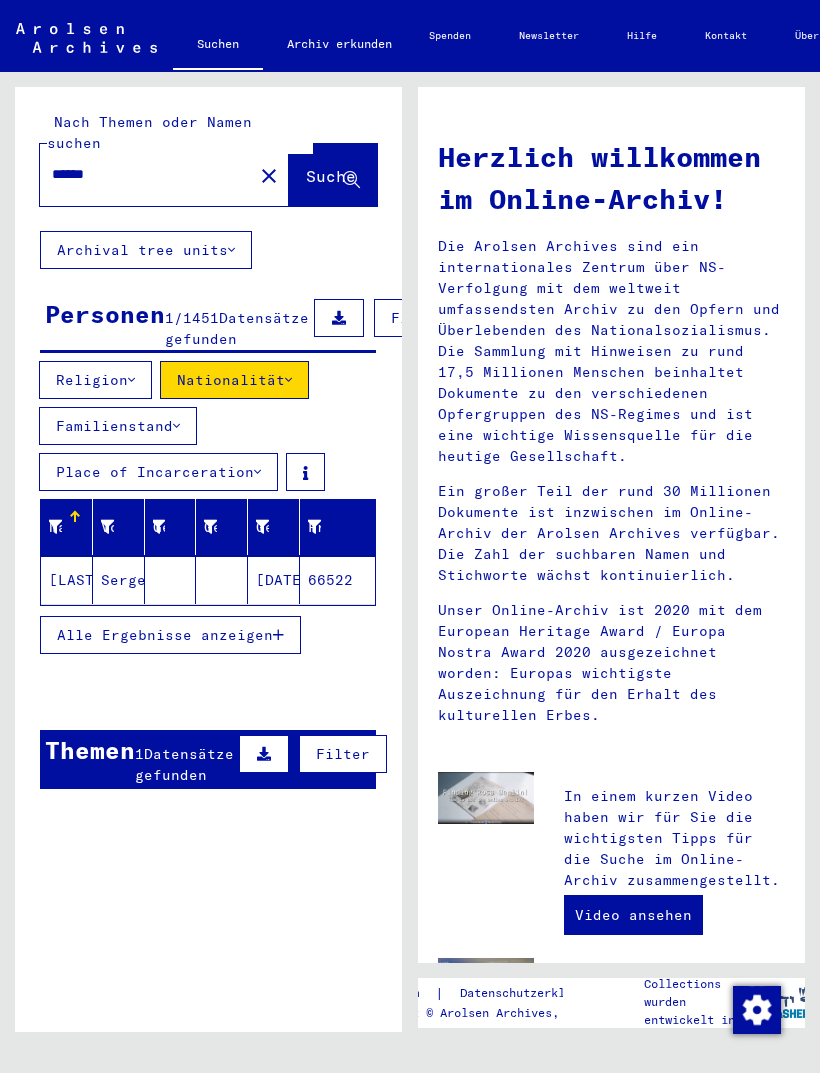 click on "Sergej" at bounding box center (119, 580) 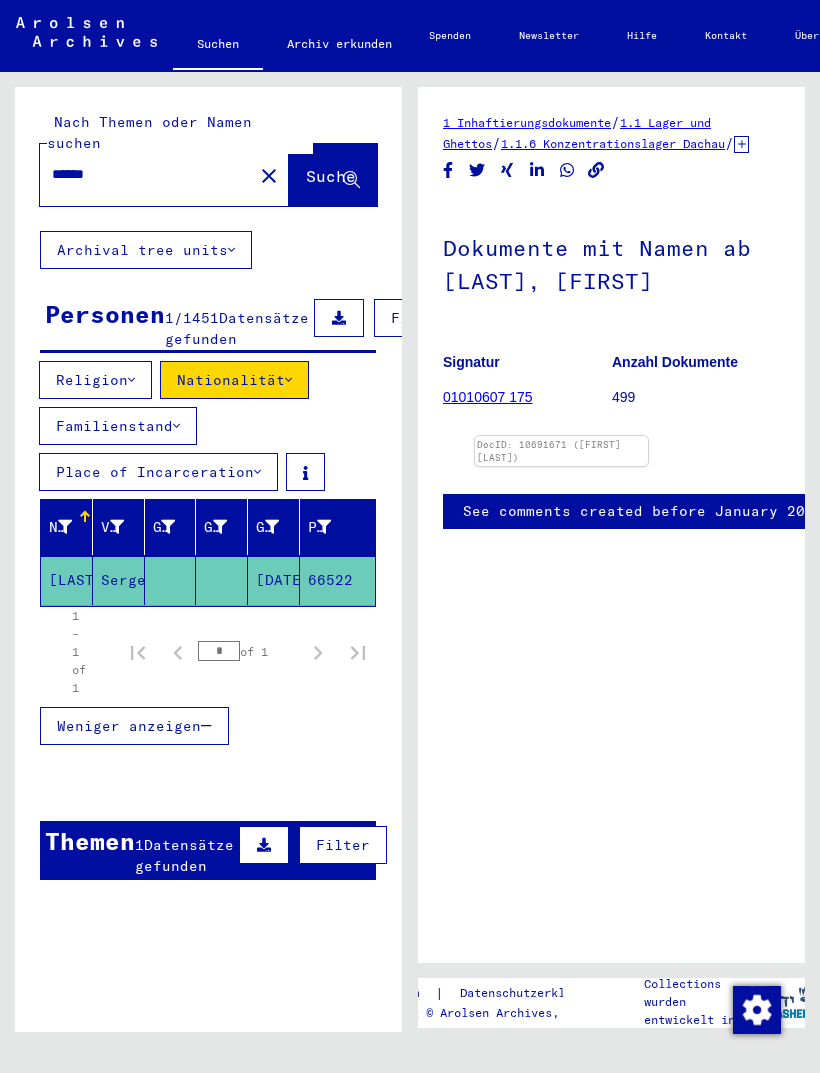 scroll, scrollTop: 0, scrollLeft: 0, axis: both 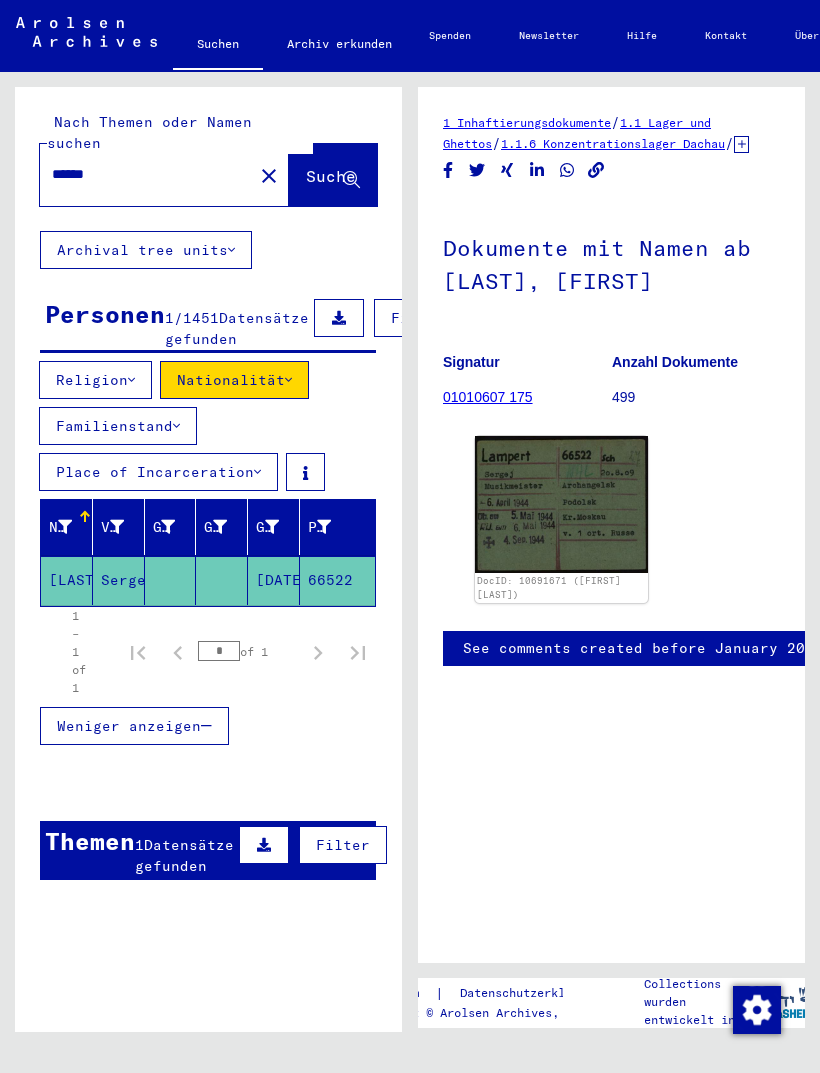click on "Filter" at bounding box center (418, 318) 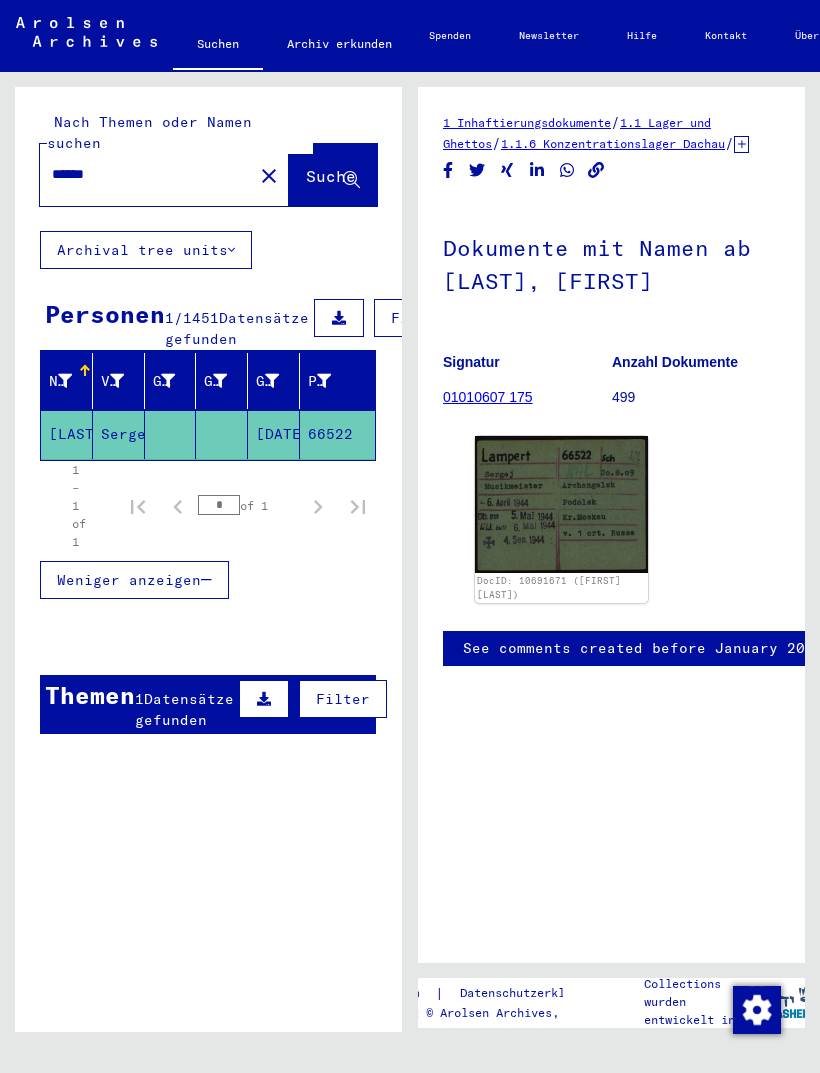 click on "Filter" at bounding box center [418, 318] 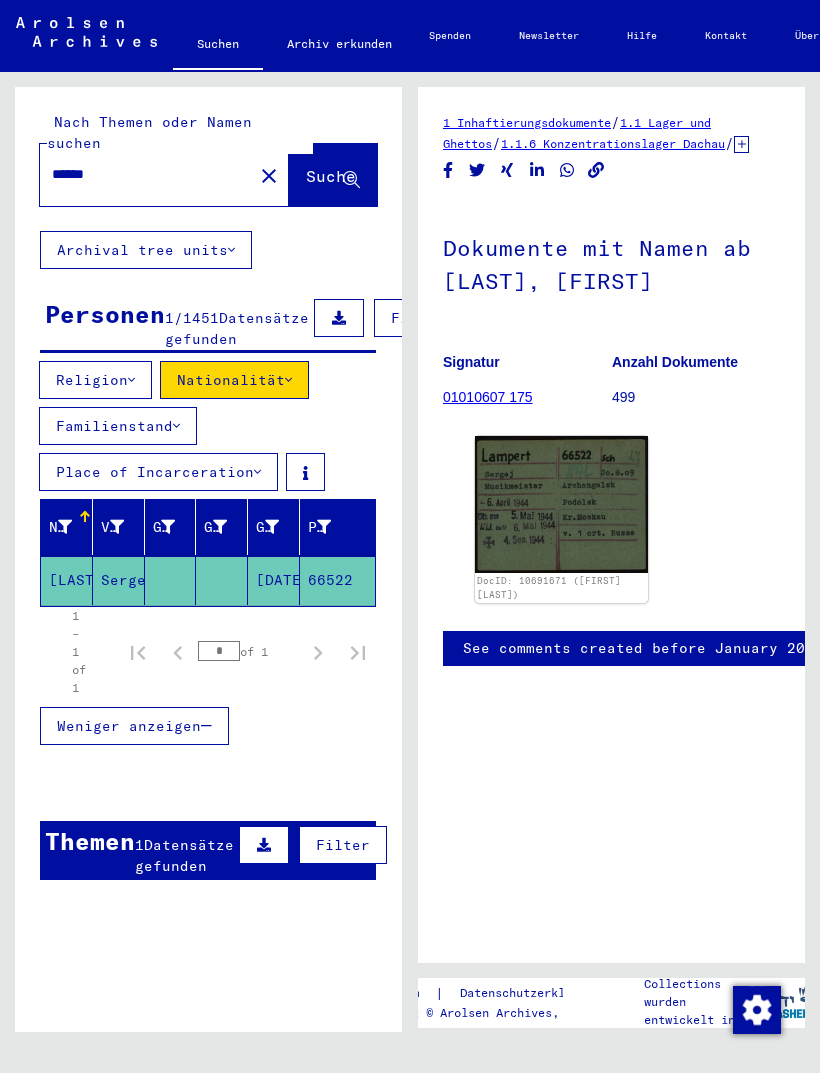 click on "Nationalität" at bounding box center (234, 380) 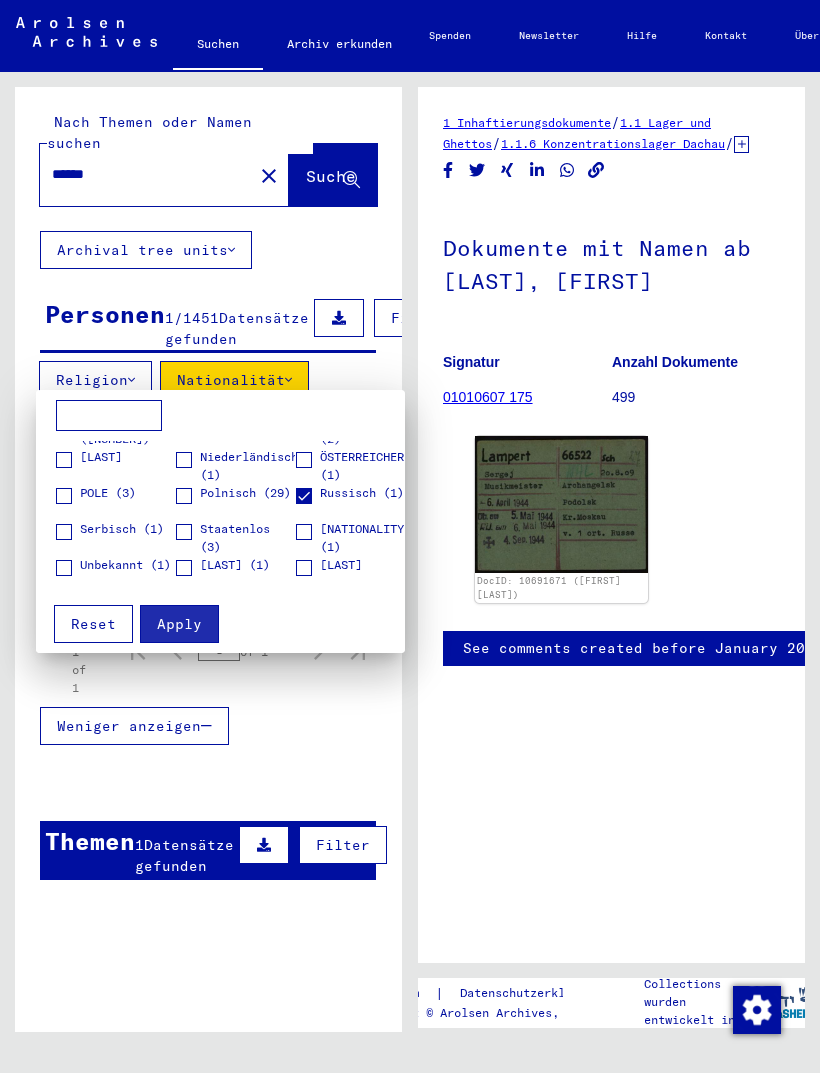 scroll, scrollTop: 101, scrollLeft: 0, axis: vertical 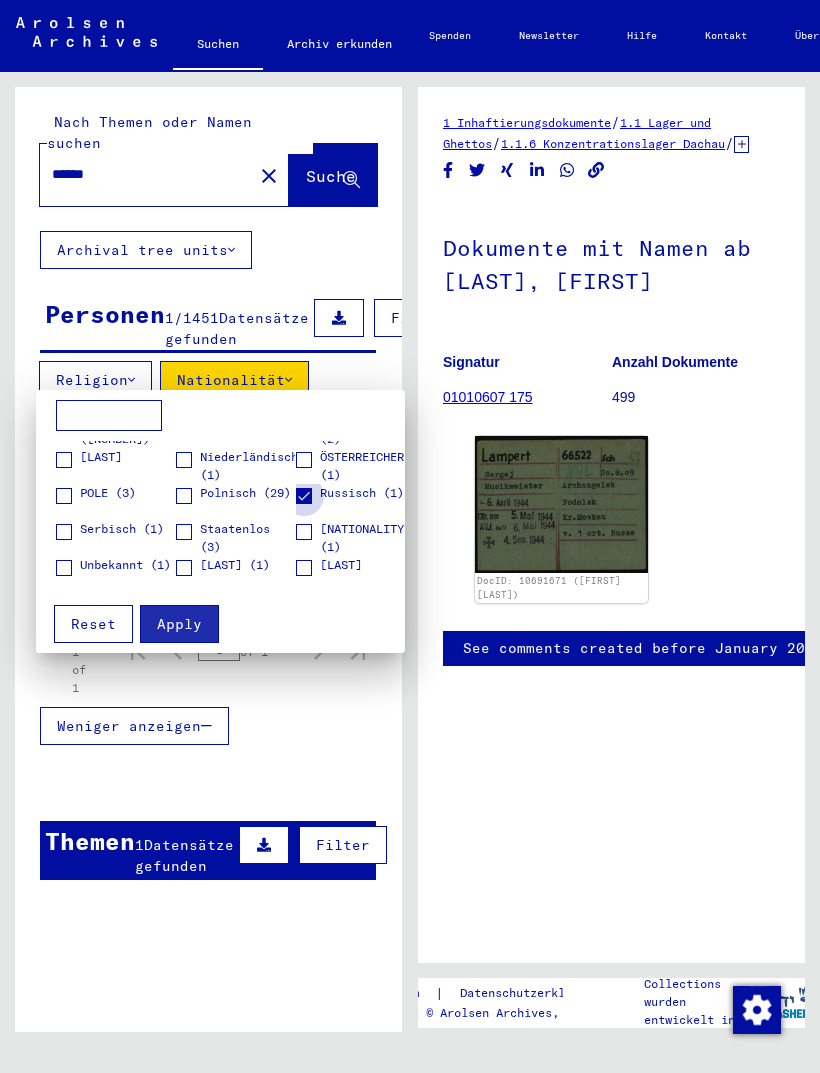 click at bounding box center (304, 496) 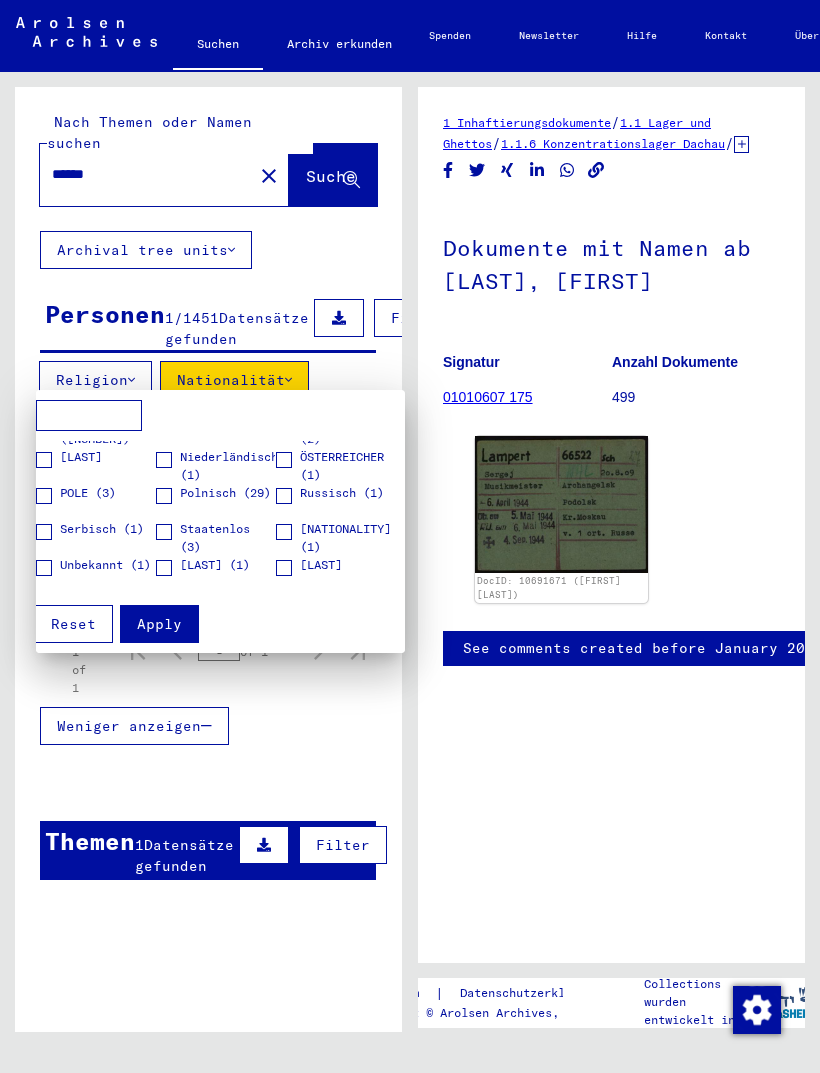 scroll, scrollTop: 0, scrollLeft: 20, axis: horizontal 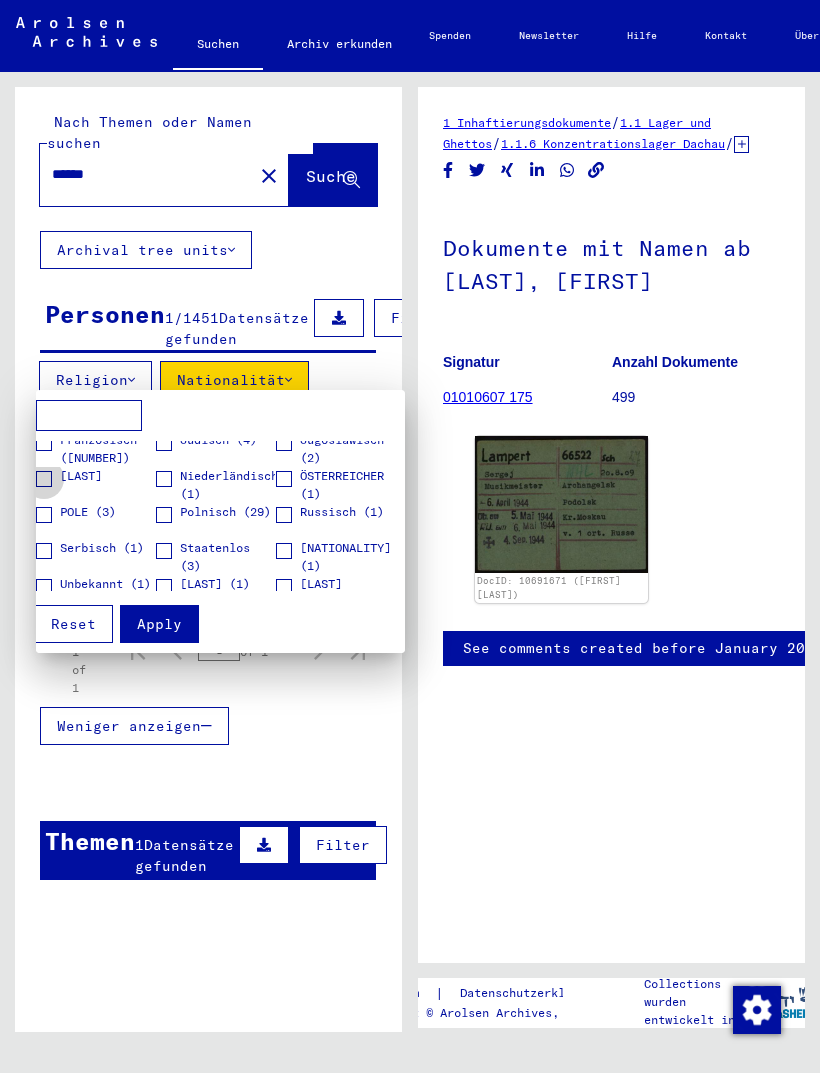 click at bounding box center (44, 479) 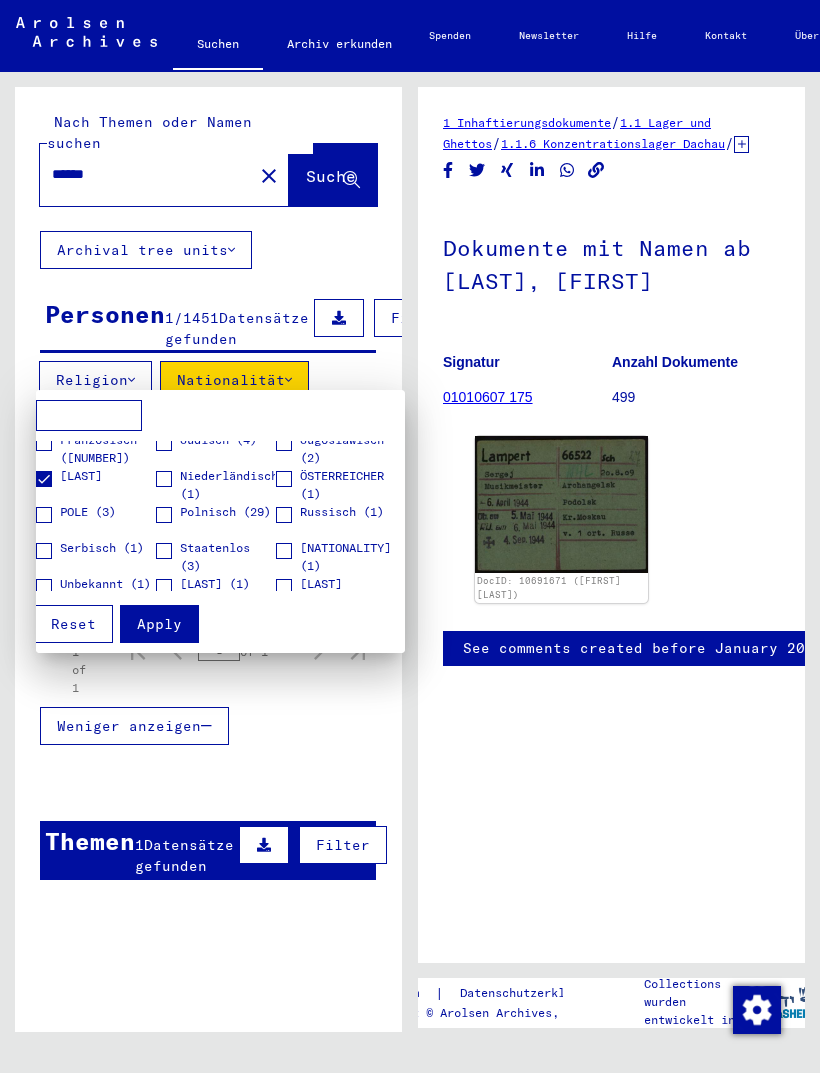 click on "Polnisch (29)" at bounding box center (213, 513) 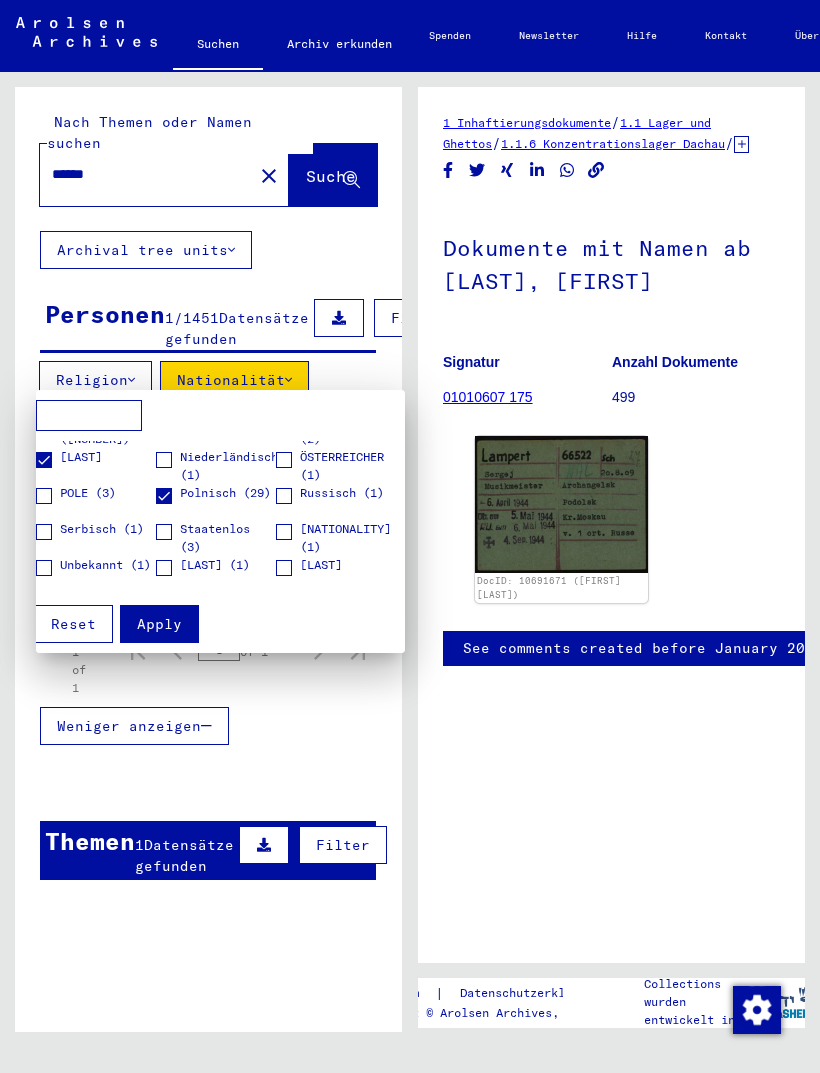 scroll, scrollTop: 101, scrollLeft: 0, axis: vertical 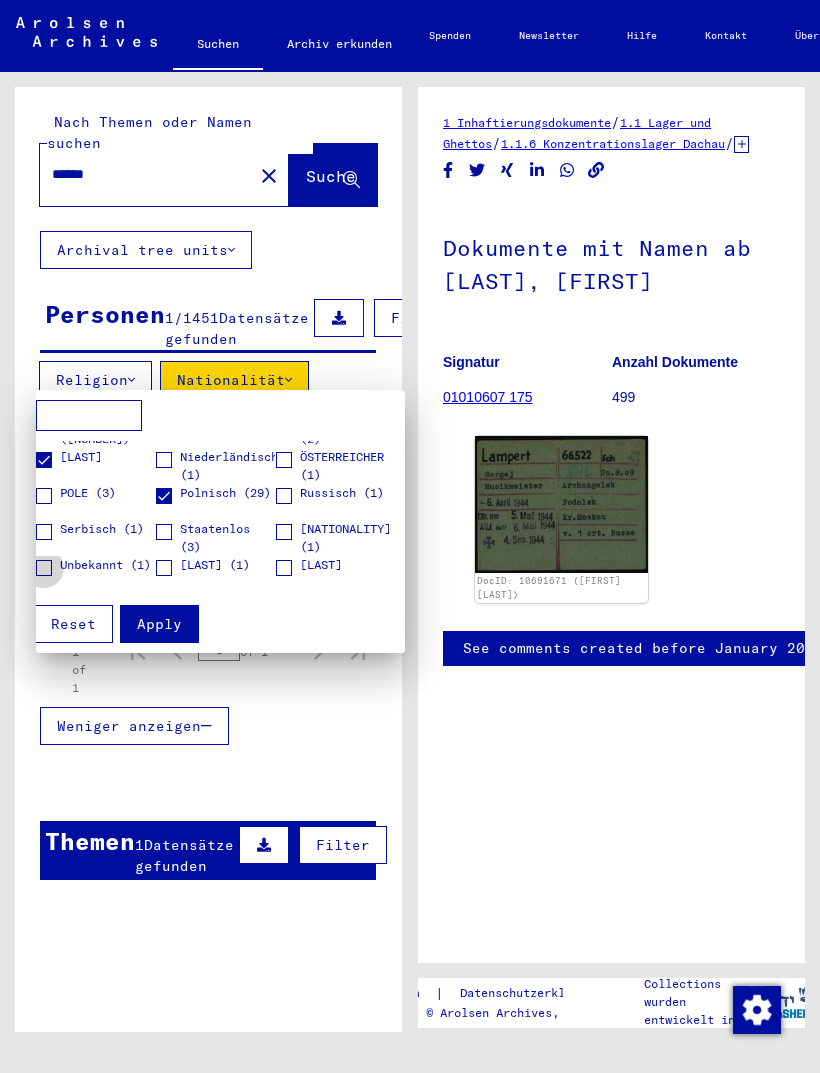 click on "Unbekannt (1)" at bounding box center [105, 565] 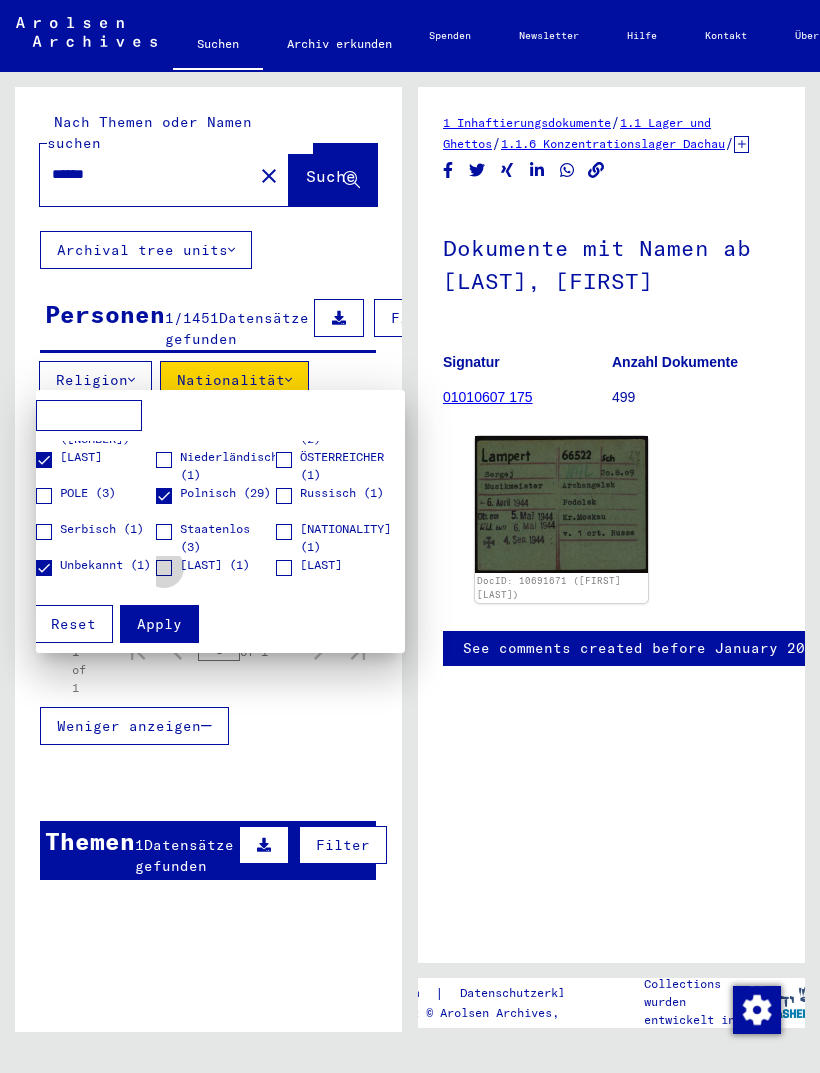 click on "[LAST] (1)" at bounding box center (215, 565) 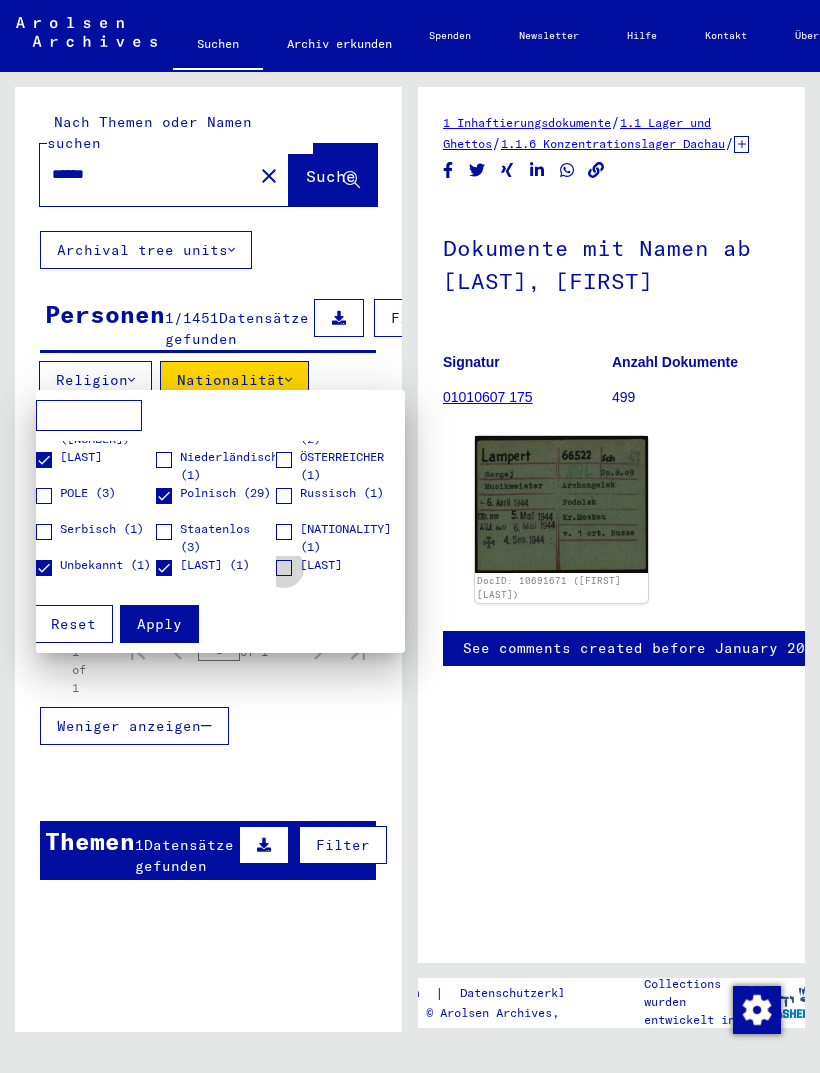 click on "[LAST]" at bounding box center [321, 565] 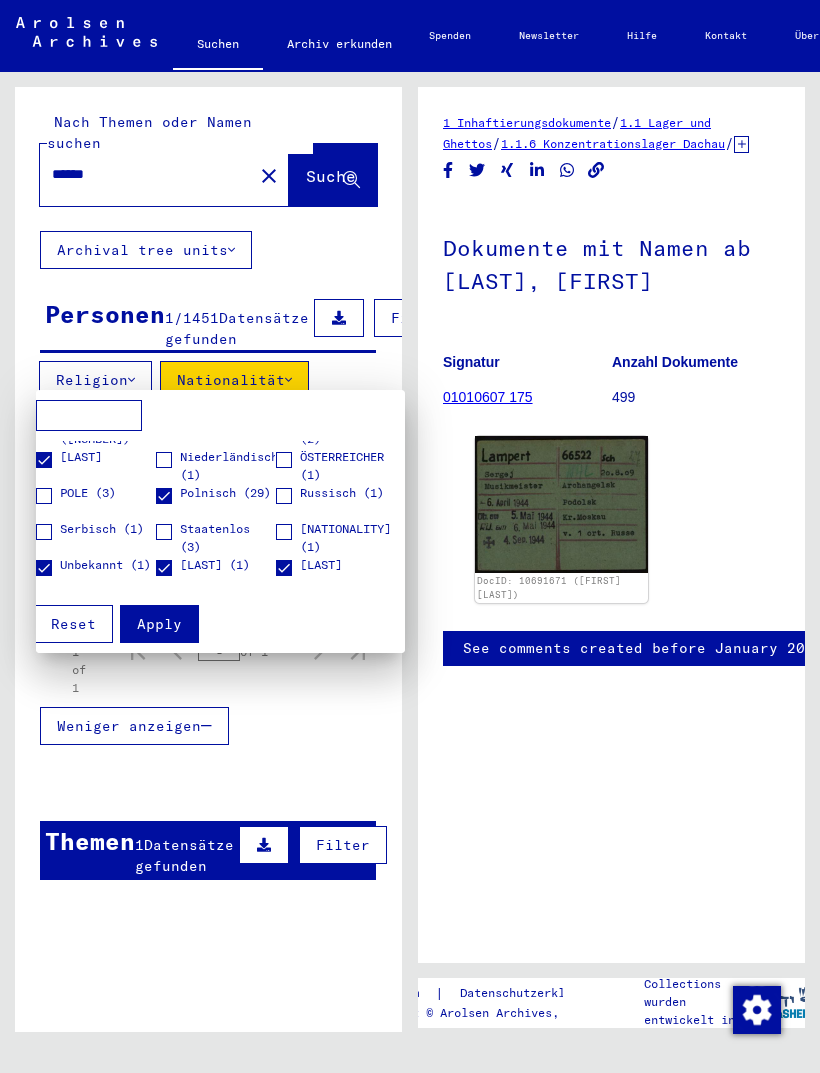 click on "Apply" at bounding box center (159, 624) 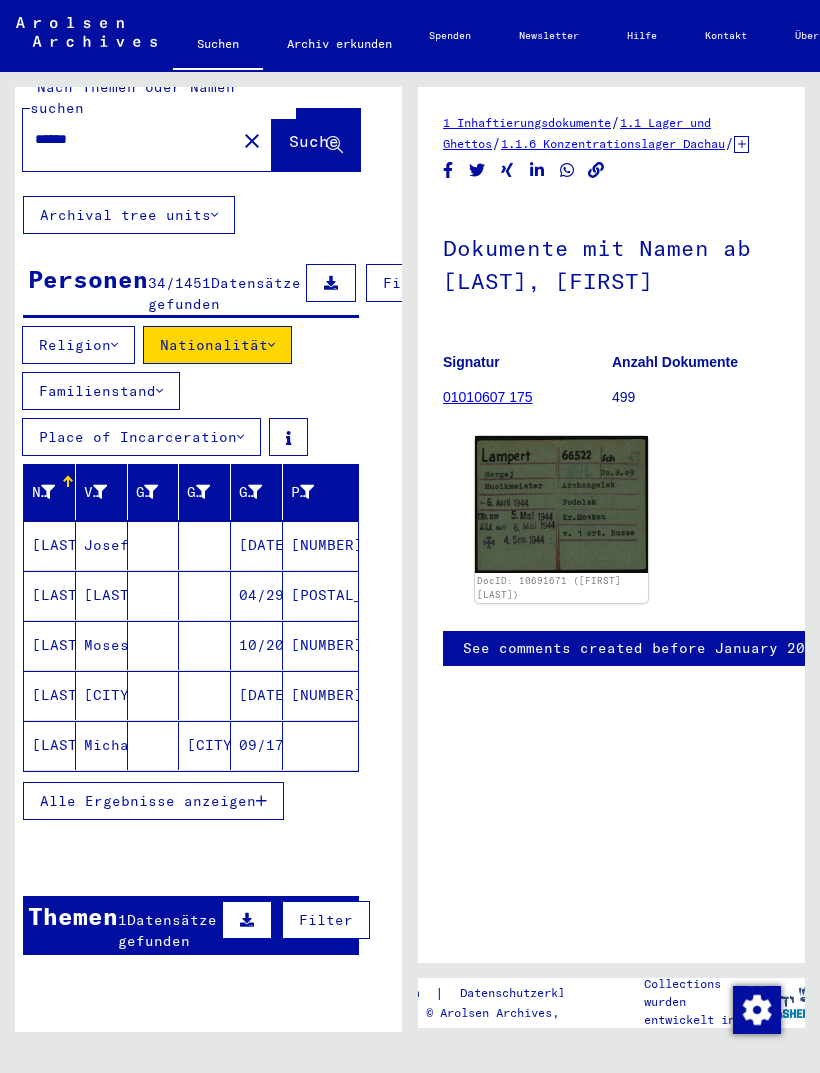 scroll, scrollTop: 35, scrollLeft: 15, axis: both 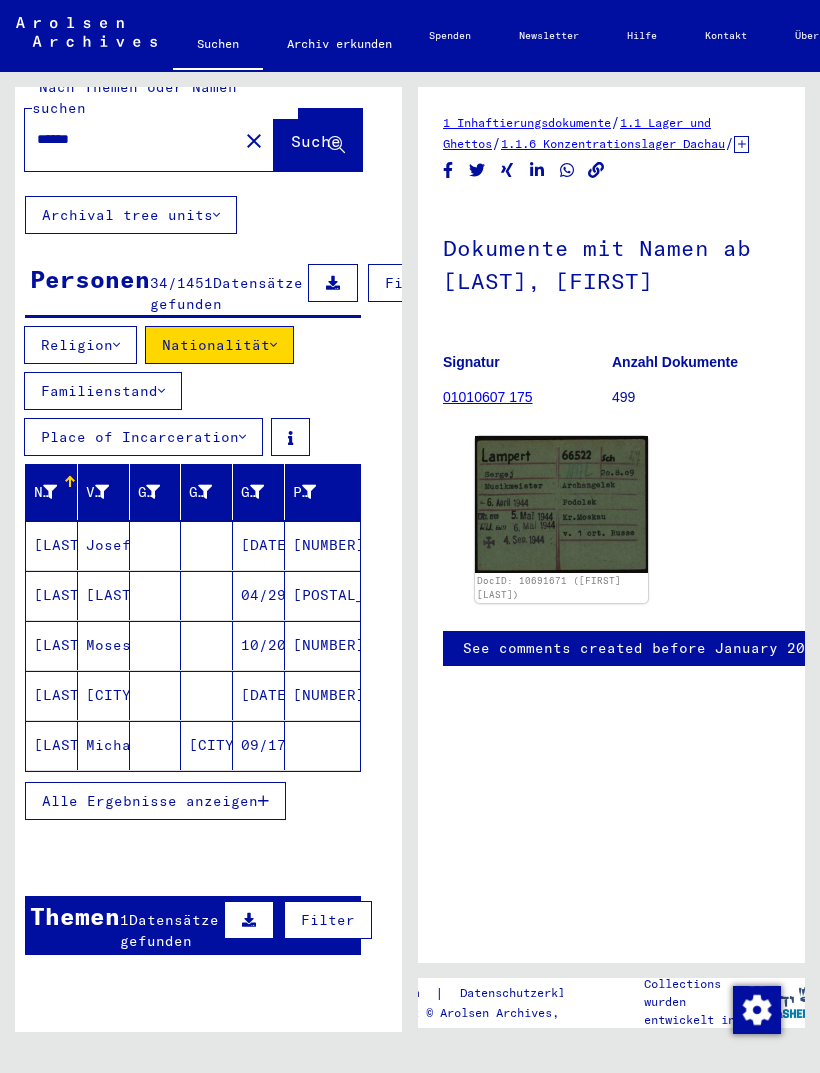 click on "Moses" at bounding box center [104, 545] 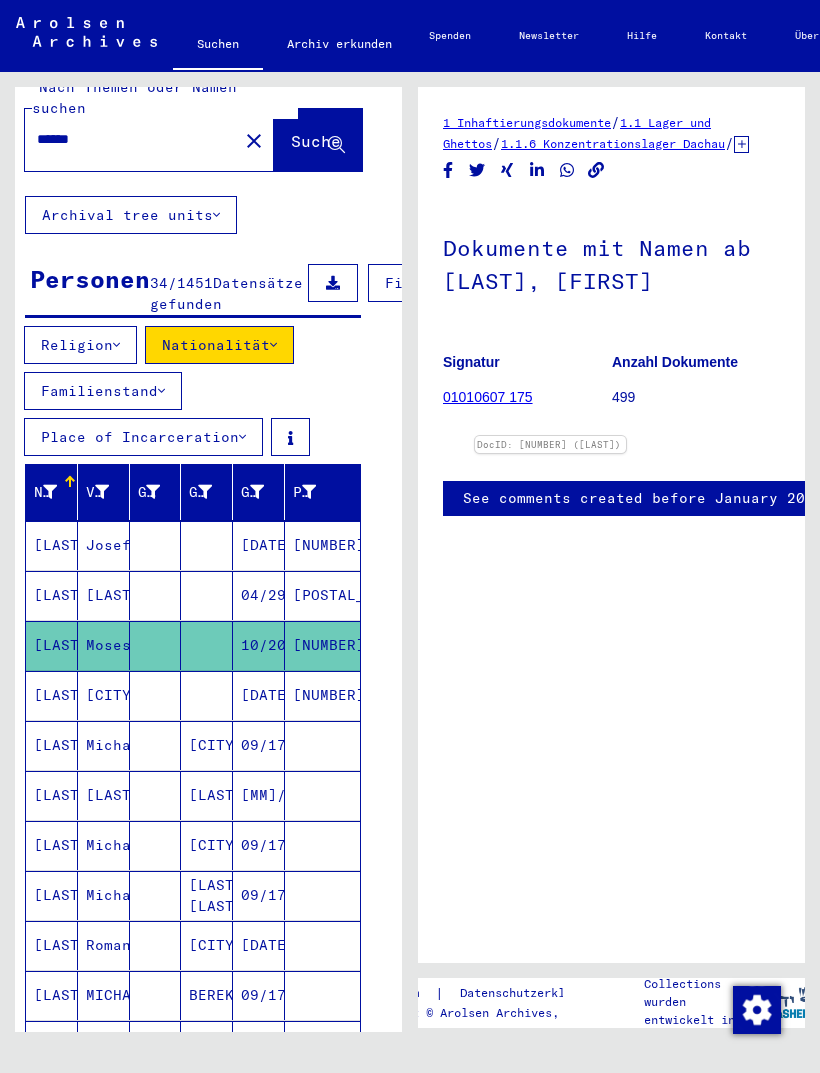 scroll, scrollTop: 0, scrollLeft: 0, axis: both 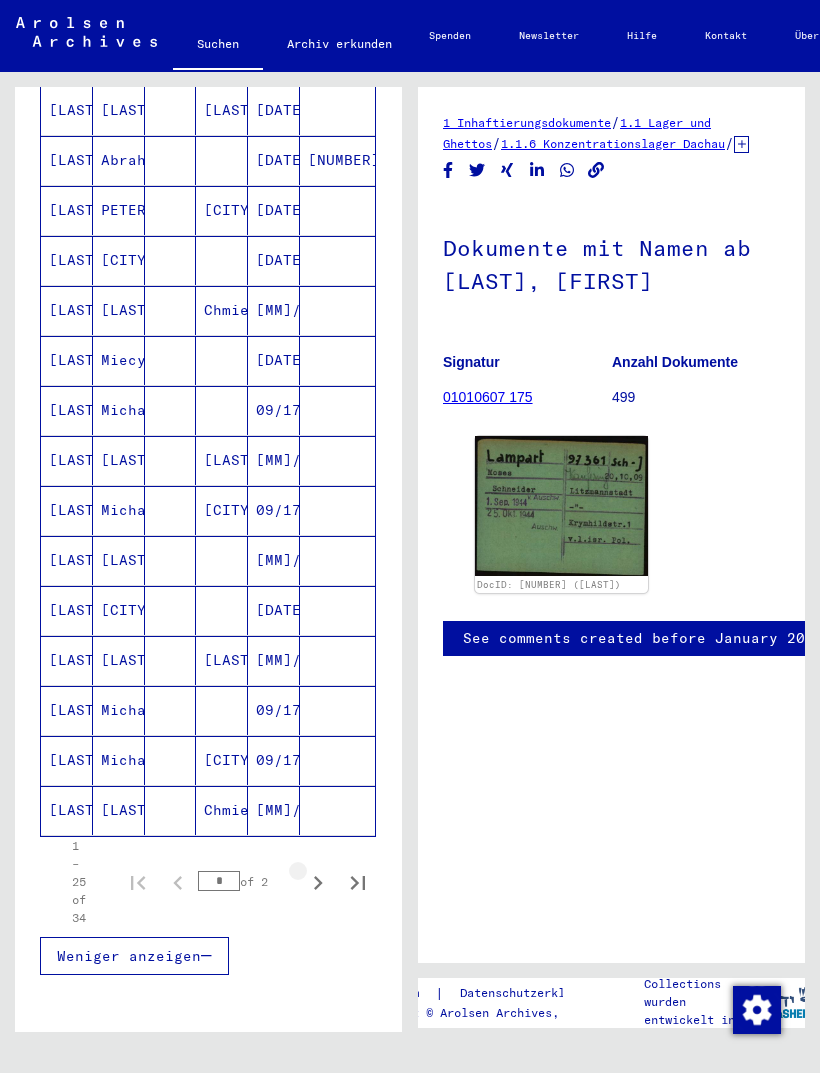 click at bounding box center (318, 883) 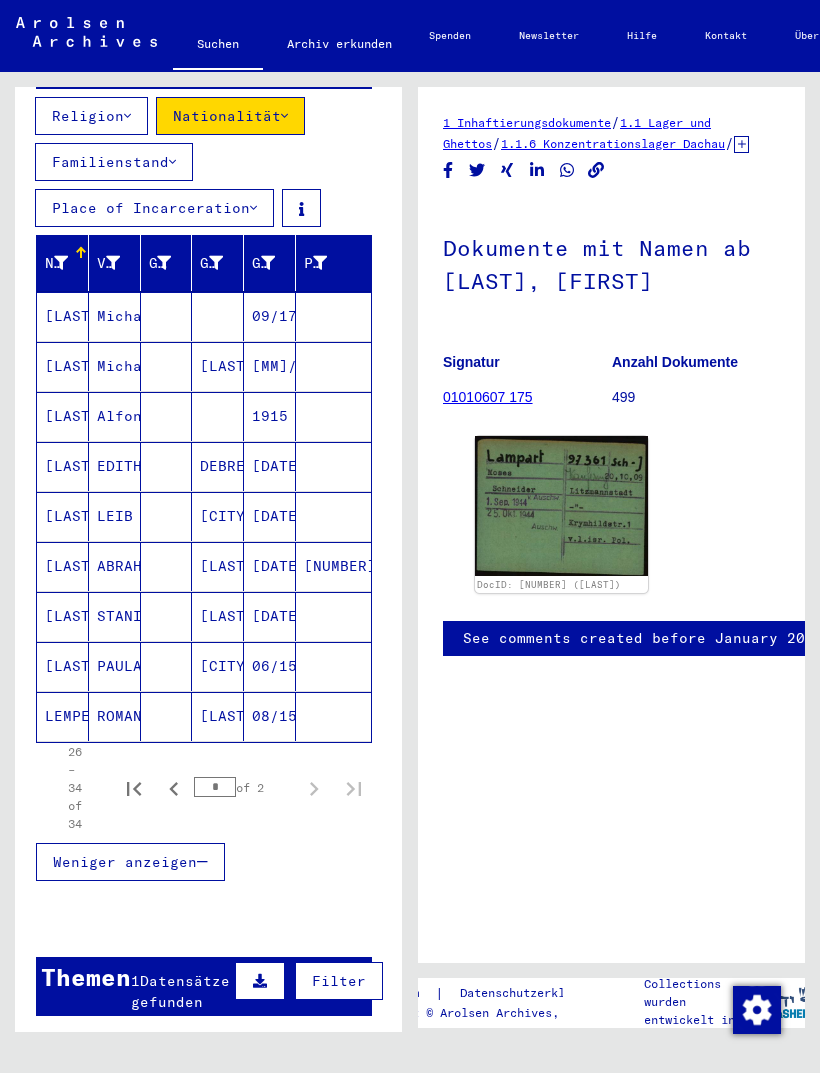 scroll, scrollTop: 255, scrollLeft: 4, axis: both 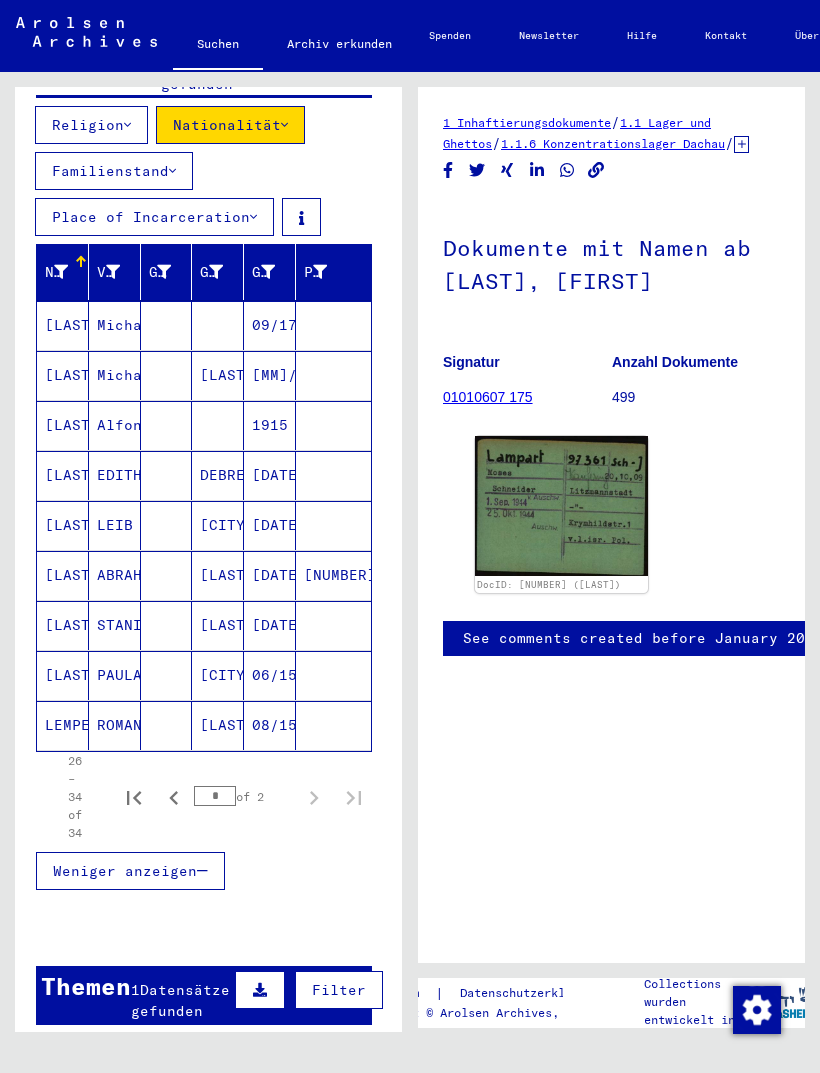 click on "LEIB" at bounding box center [115, 325] 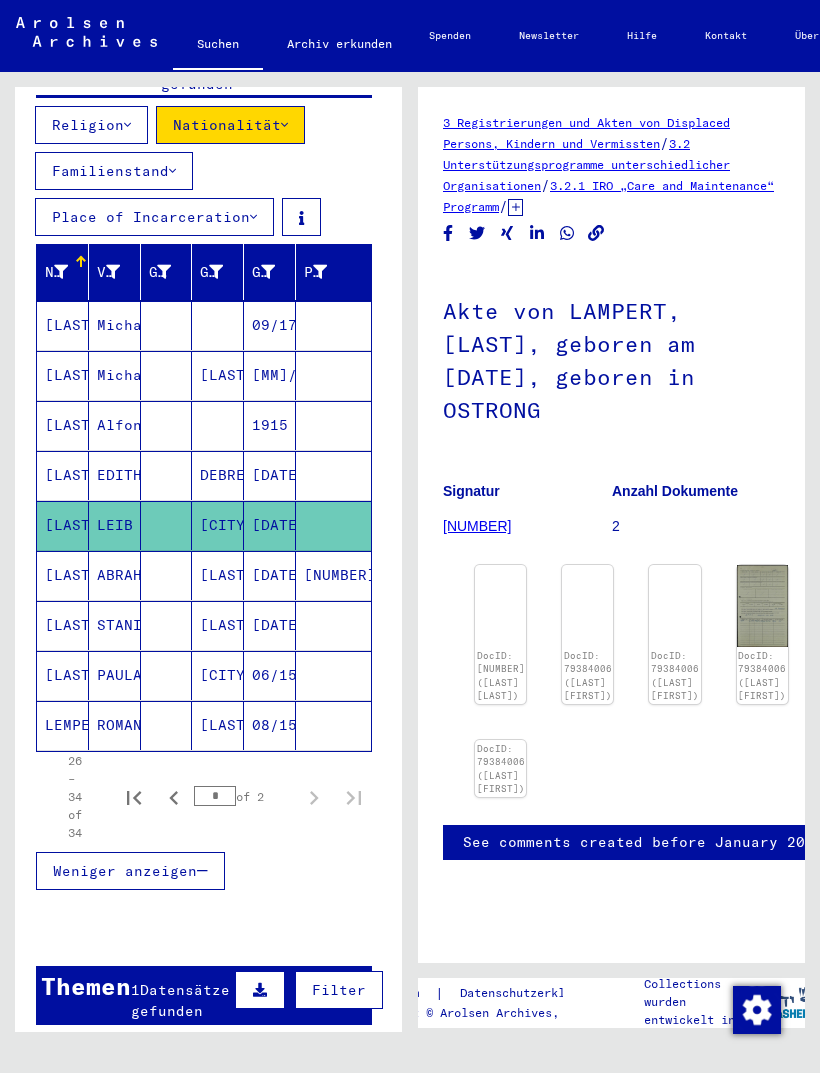 scroll, scrollTop: 0, scrollLeft: 0, axis: both 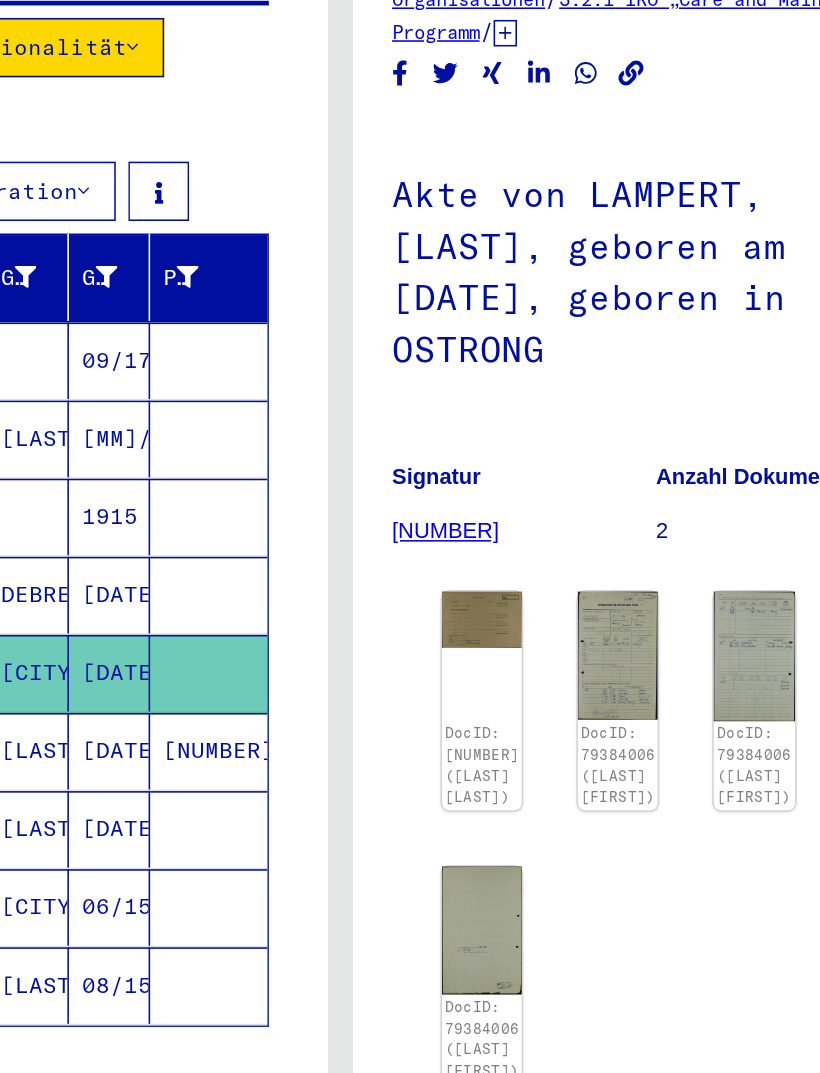 click at bounding box center (500, 583) 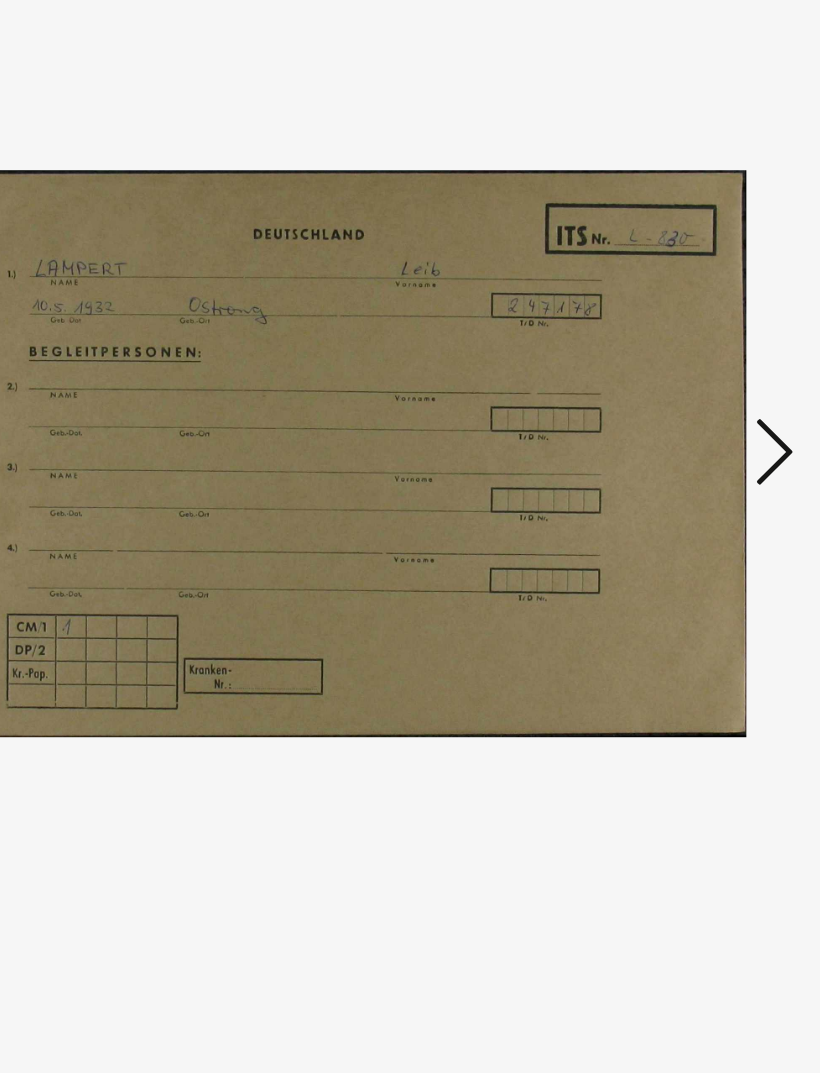 click at bounding box center [688, 475] 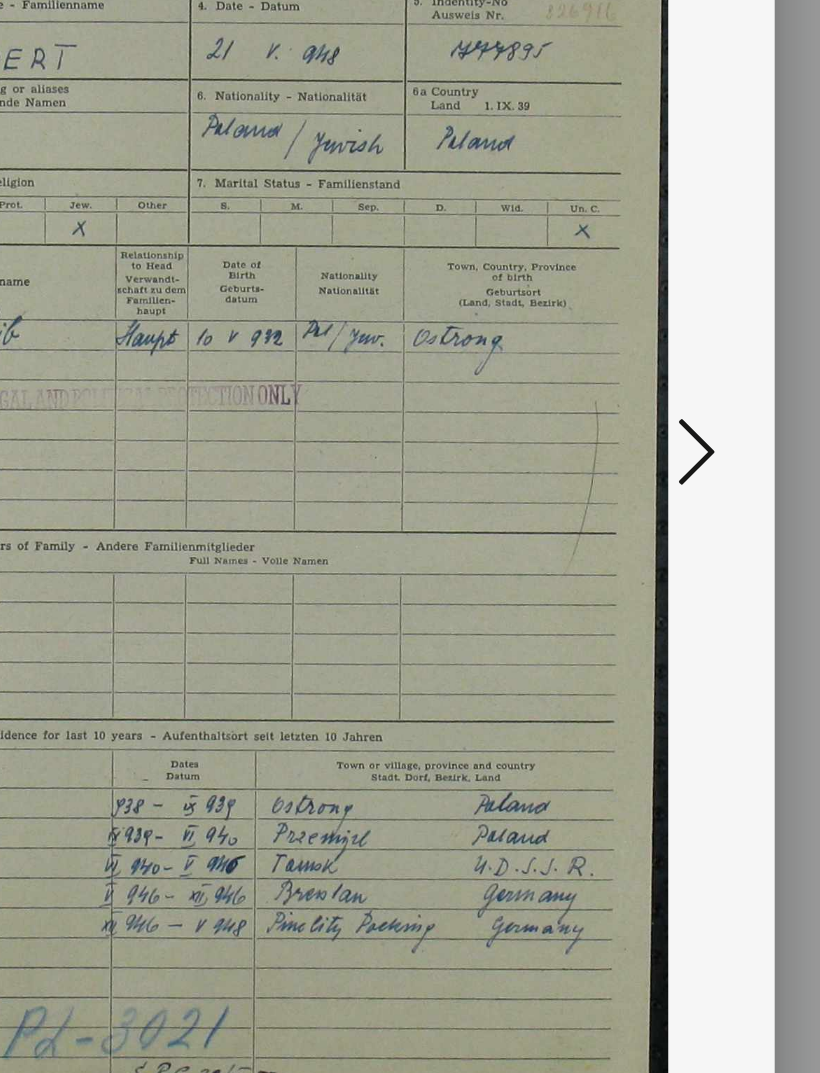 click at bounding box center (688, 475) 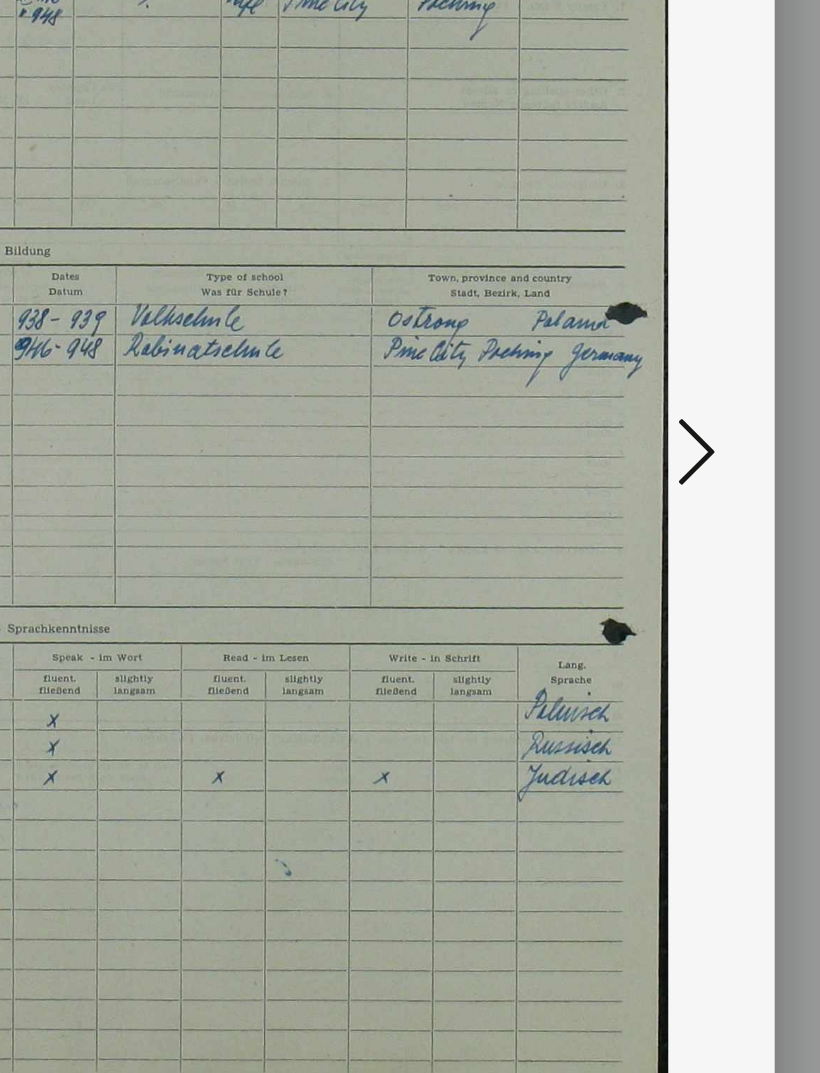 click at bounding box center (688, 475) 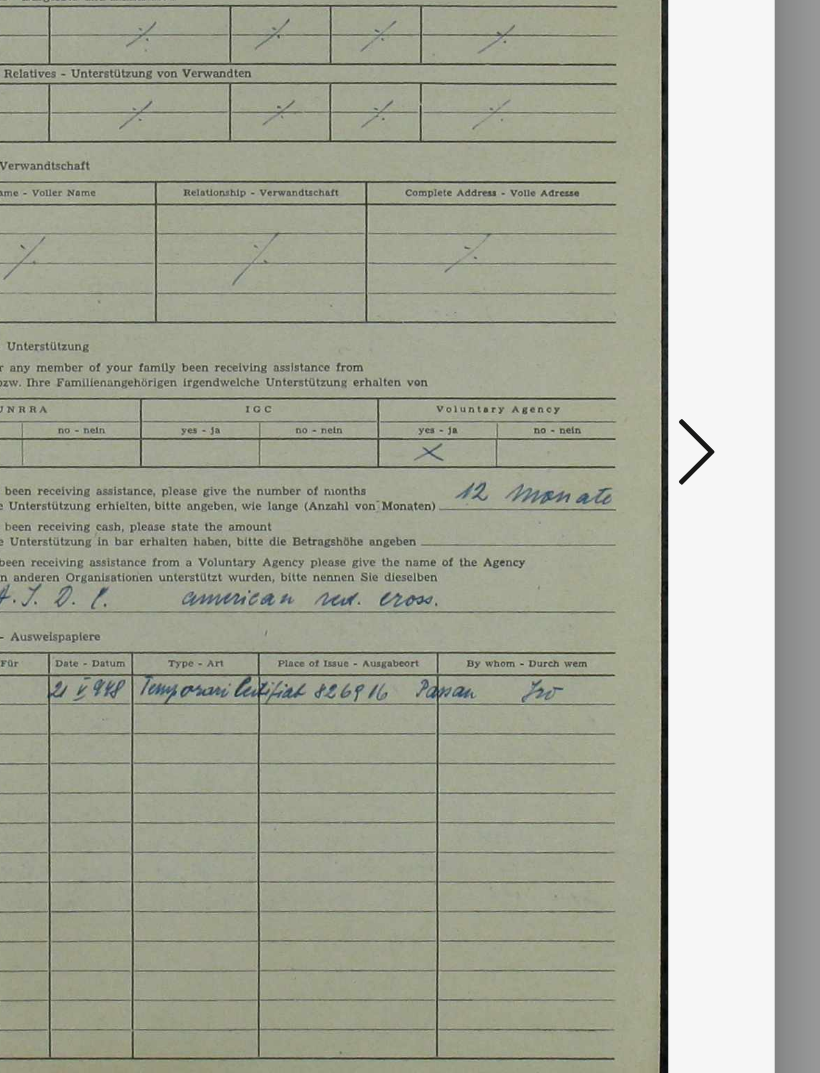 click at bounding box center [688, 475] 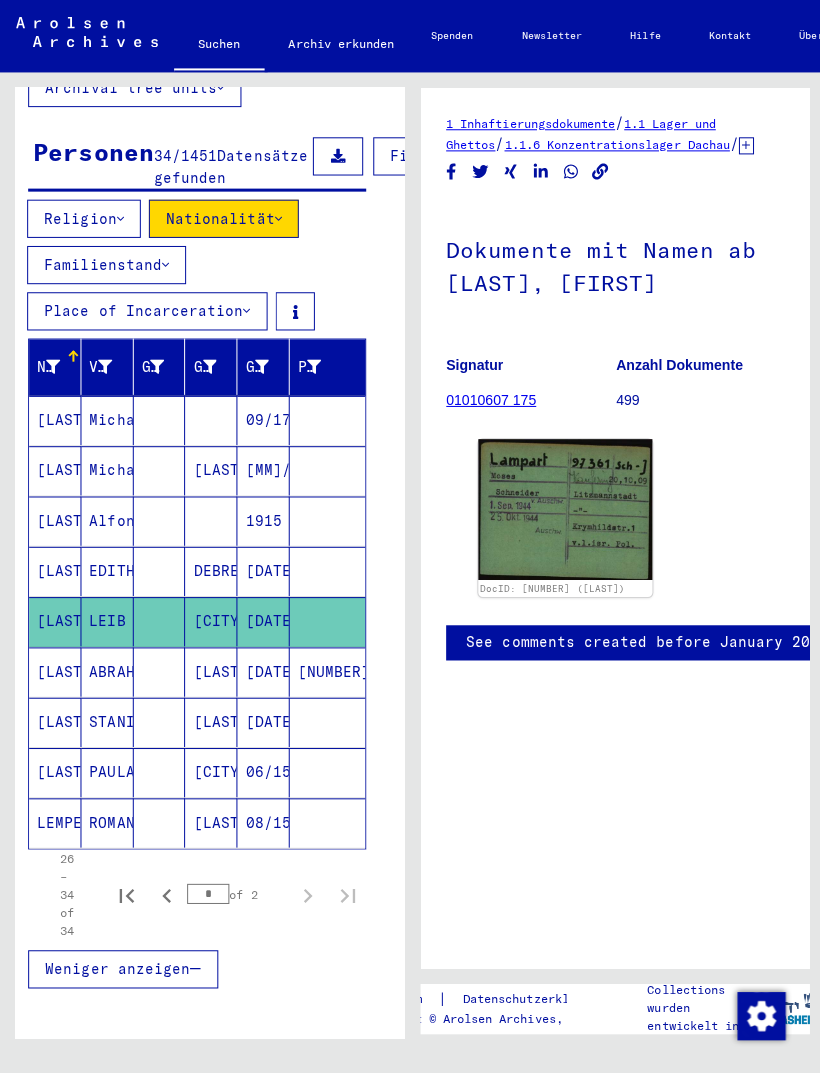 scroll, scrollTop: 0, scrollLeft: 0, axis: both 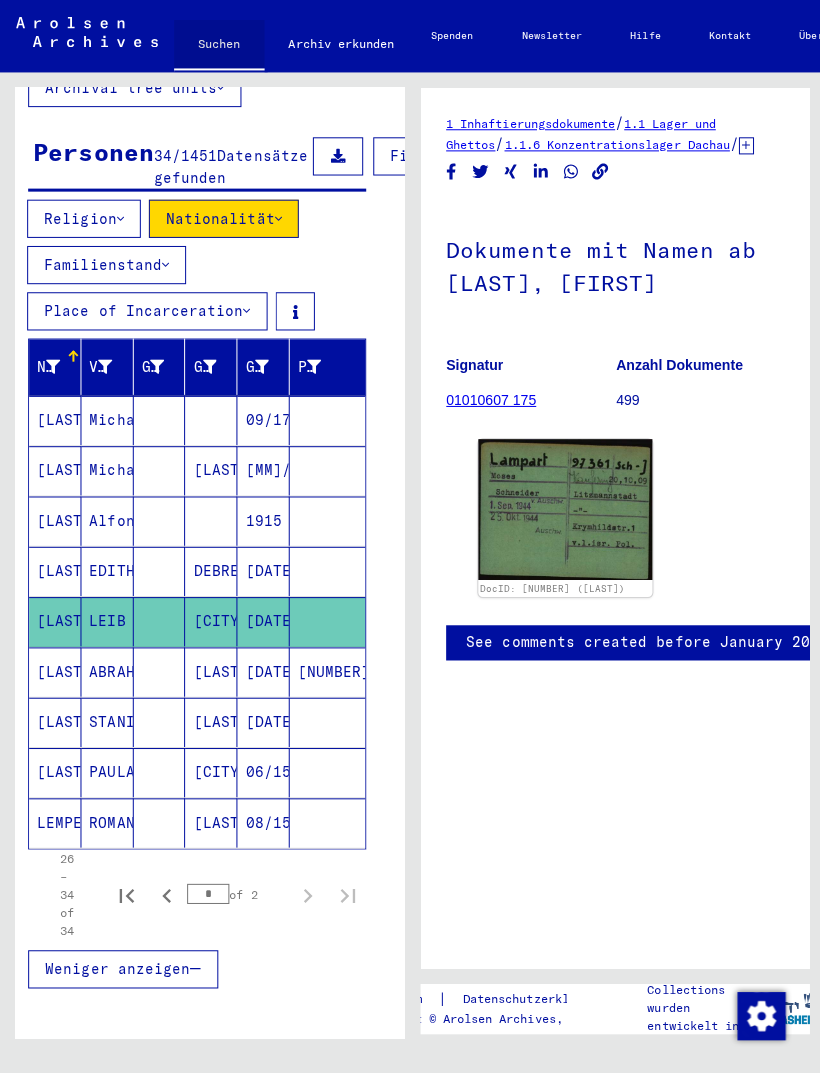 click on "Suchen" at bounding box center [218, 46] 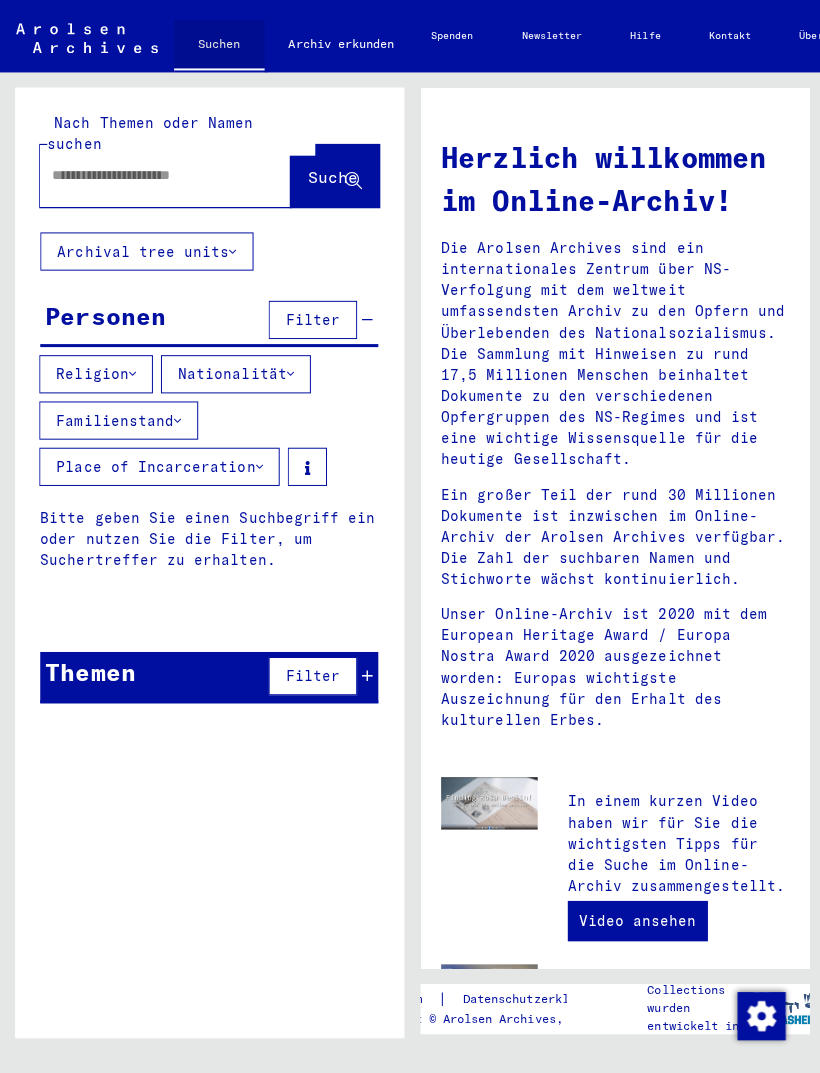 scroll, scrollTop: 0, scrollLeft: 0, axis: both 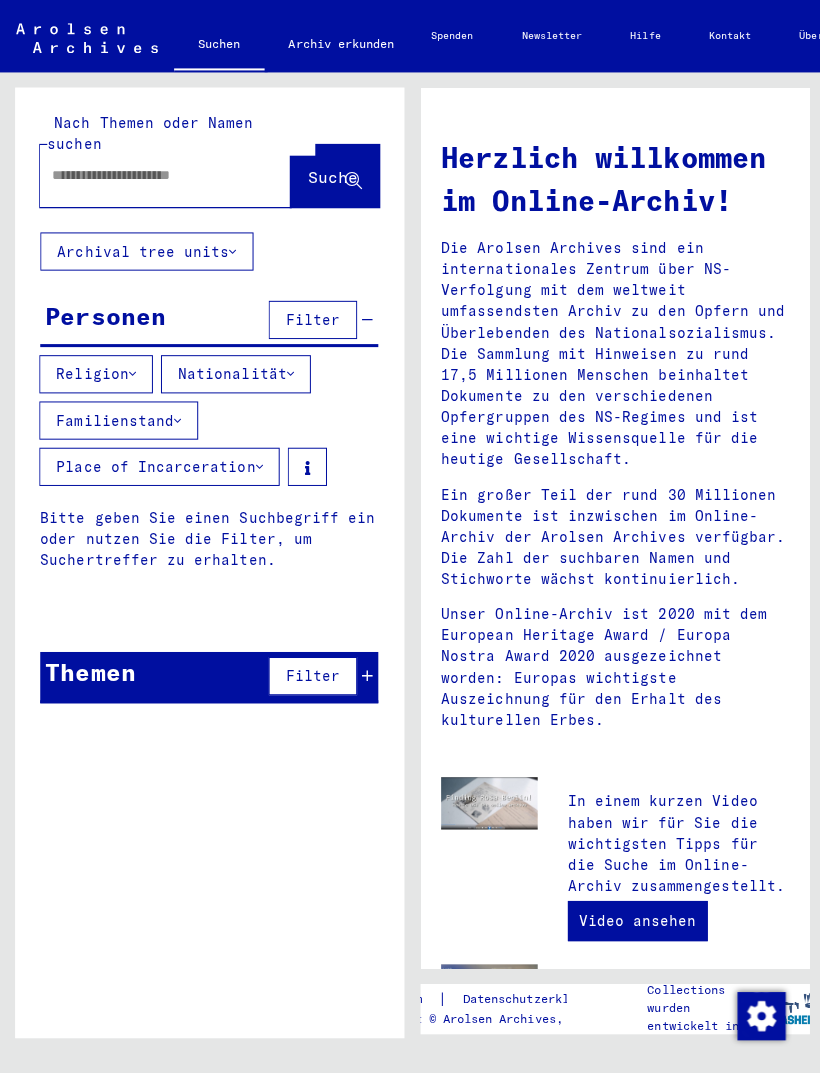click on "Nach Themen oder Namen suchen  Suche" at bounding box center (208, 159) 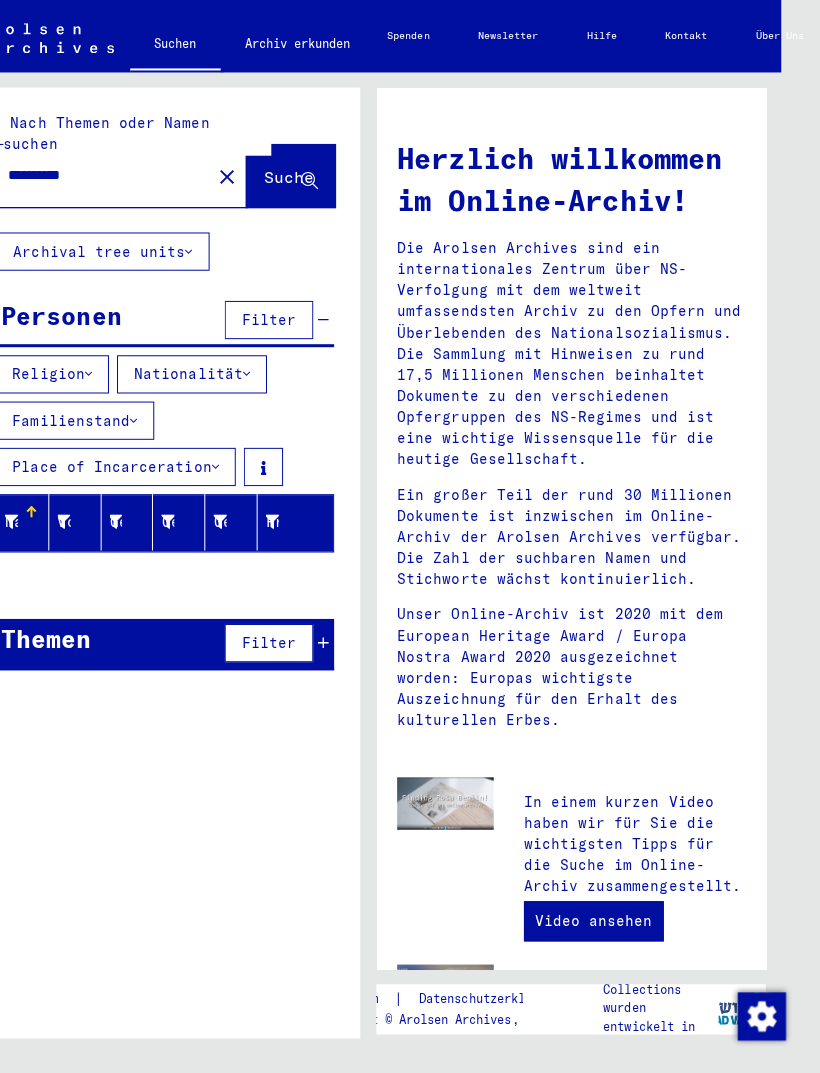 scroll, scrollTop: 0, scrollLeft: 44, axis: horizontal 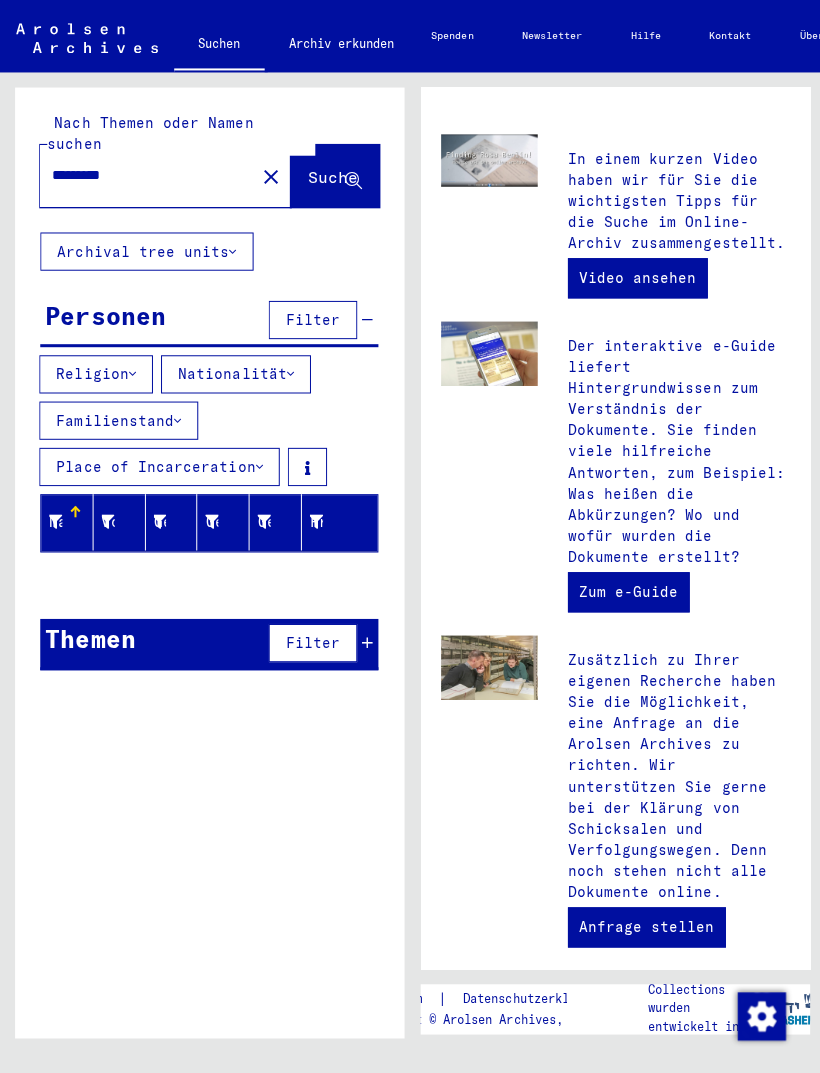 click on "*********" at bounding box center [140, 174] 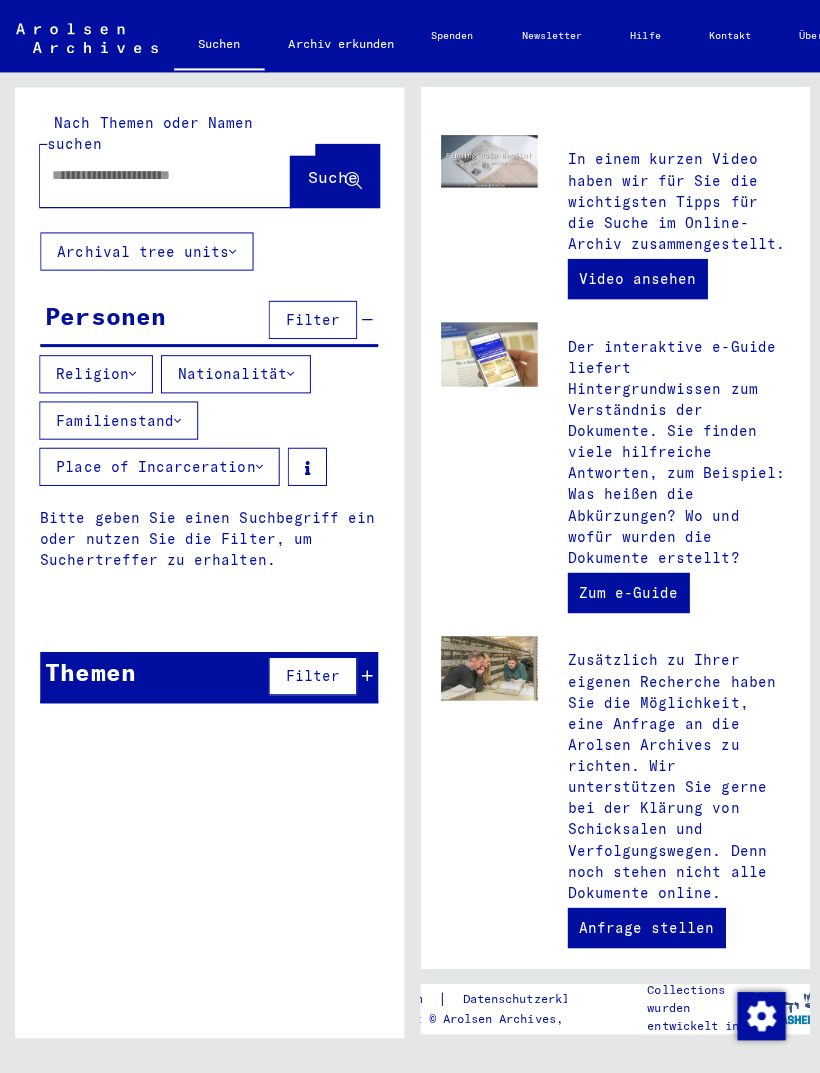 click at bounding box center (140, 174) 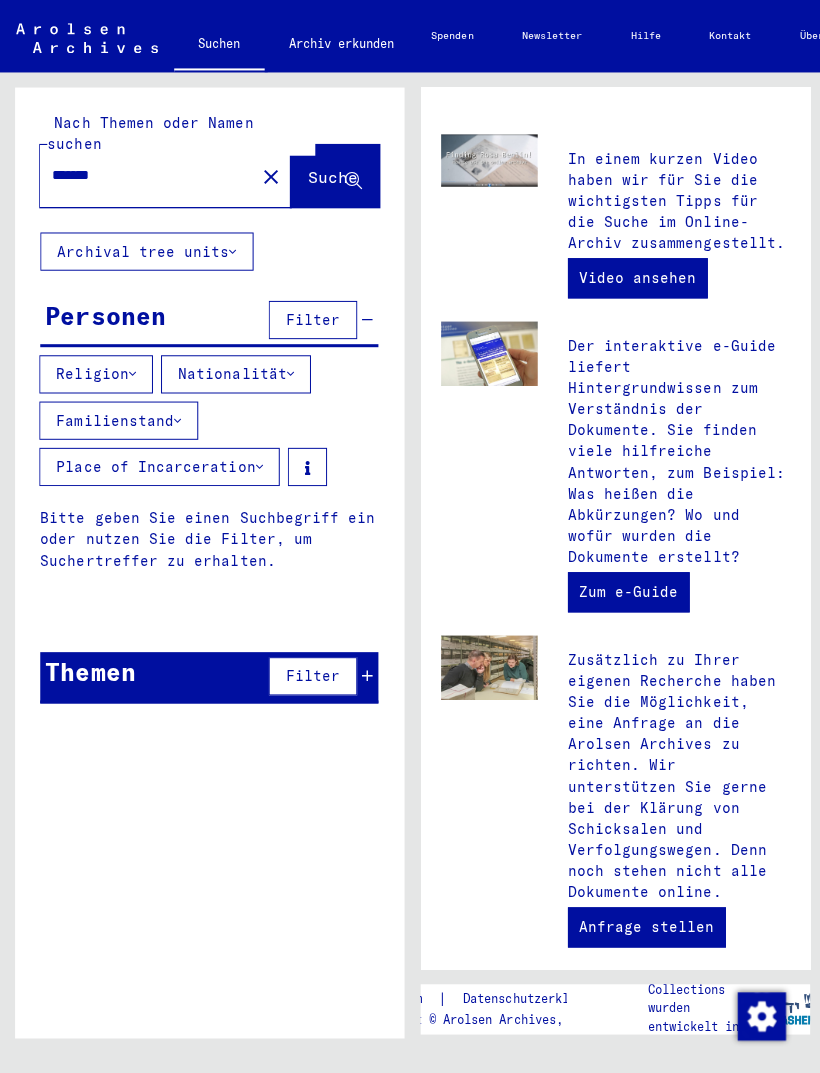 type on "*******" 